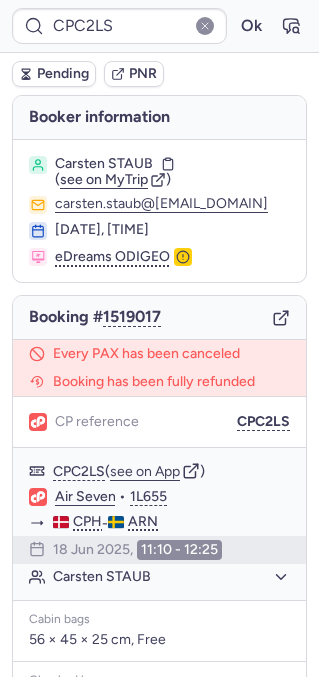 scroll, scrollTop: 0, scrollLeft: 0, axis: both 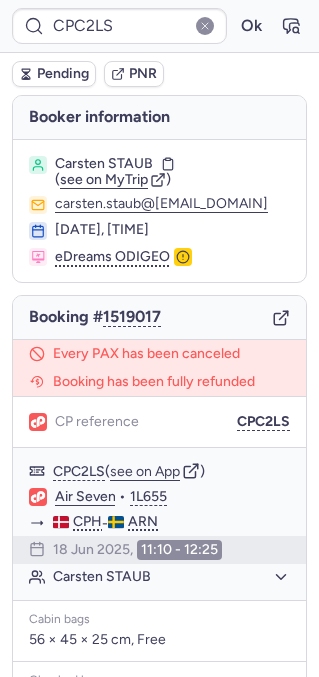 type on "CPJAZO" 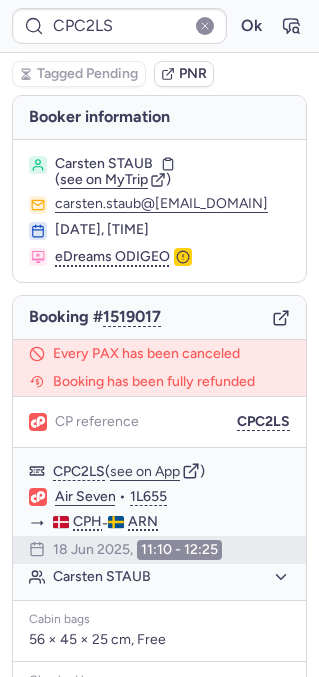 type on "CPYMFO" 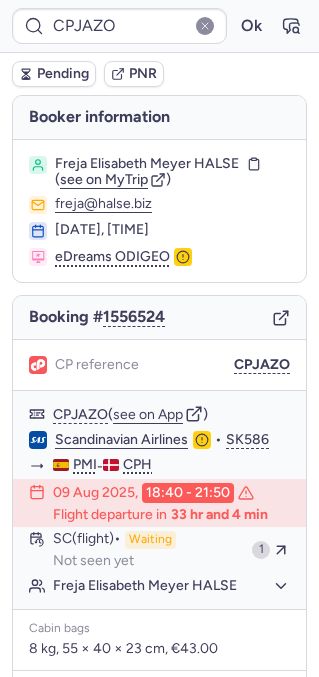 type on "CPYMFO" 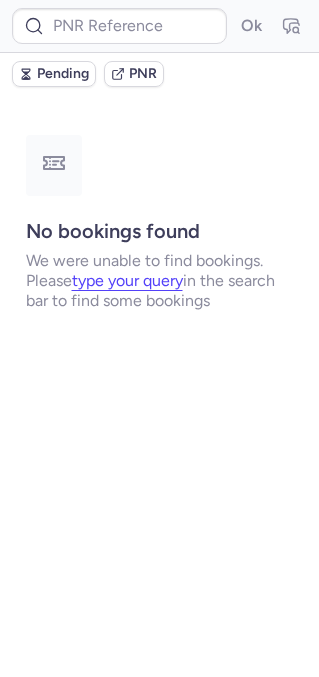type on "CPJAZO" 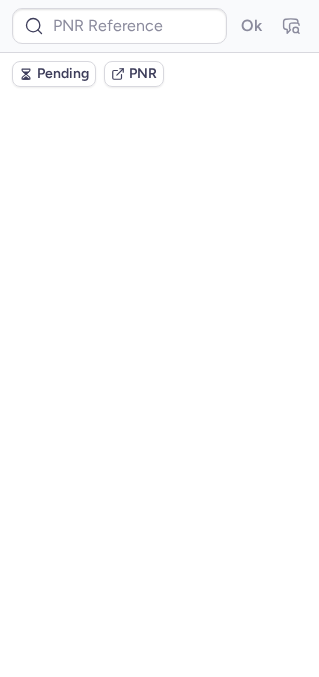 scroll, scrollTop: 0, scrollLeft: 0, axis: both 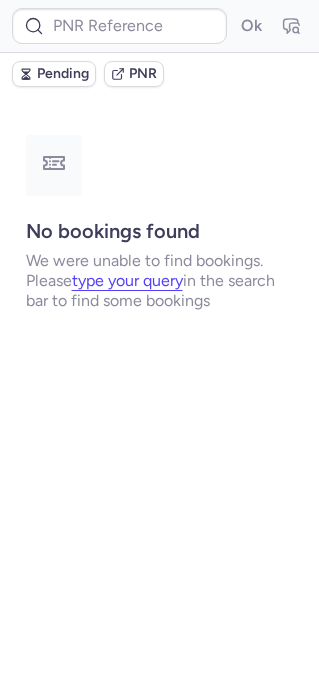 type on "CPOYA7" 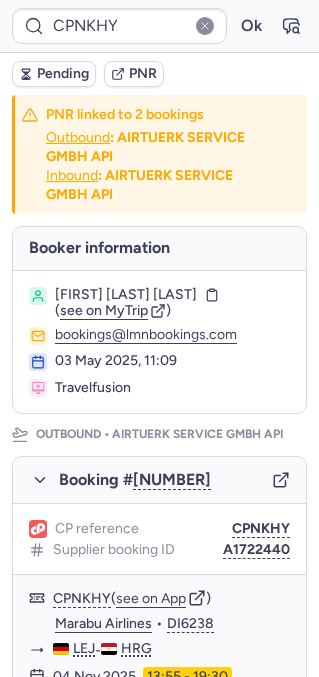 type on "CPKMIW" 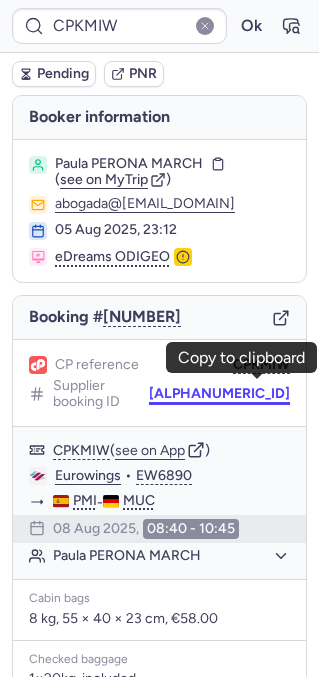 click on "[ALPHANUMERIC_ID]" at bounding box center [219, 394] 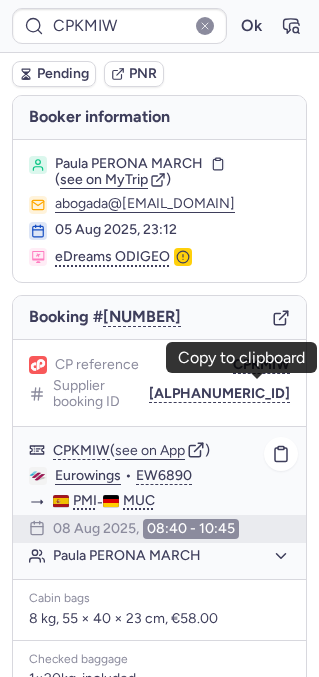 click on "Paula PERONA MARCH" 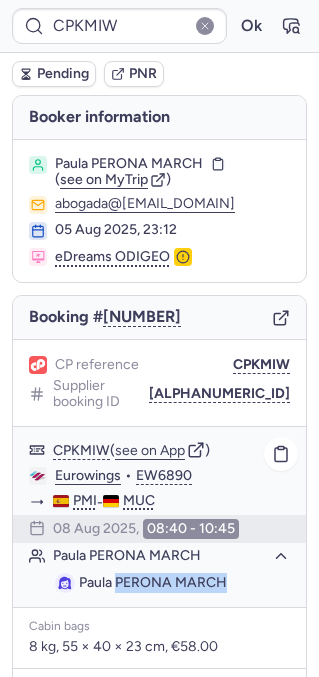 drag, startPoint x: 117, startPoint y: 571, endPoint x: 250, endPoint y: 570, distance: 133.00375 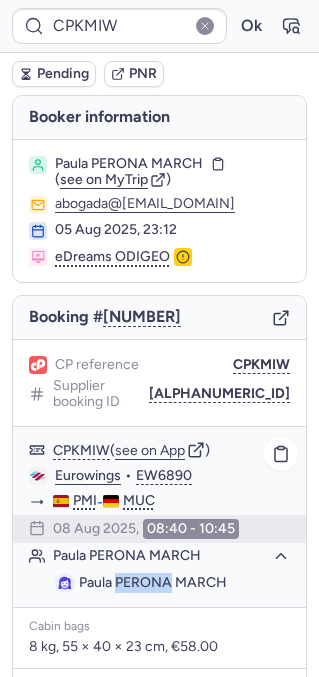 click on "Paula PERONA MARCH" at bounding box center (153, 582) 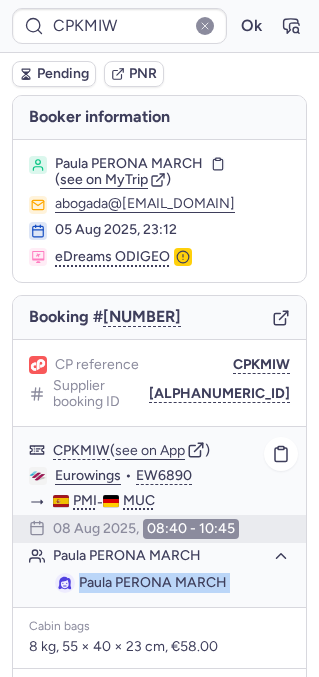 click on "Paula PERONA MARCH" at bounding box center (153, 582) 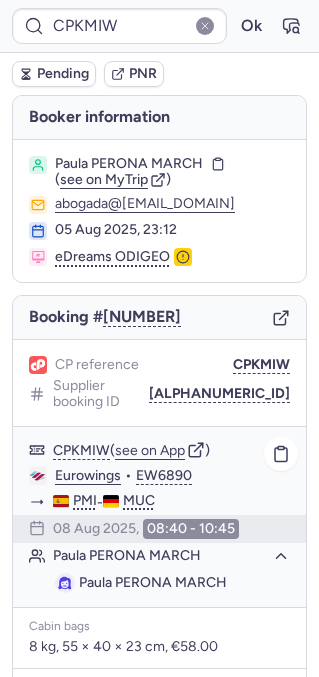 click on "Paula PERONA MARCH" at bounding box center (153, 582) 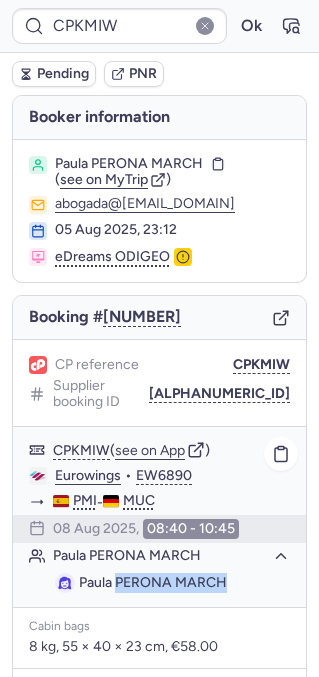 drag, startPoint x: 117, startPoint y: 569, endPoint x: 266, endPoint y: 567, distance: 149.01343 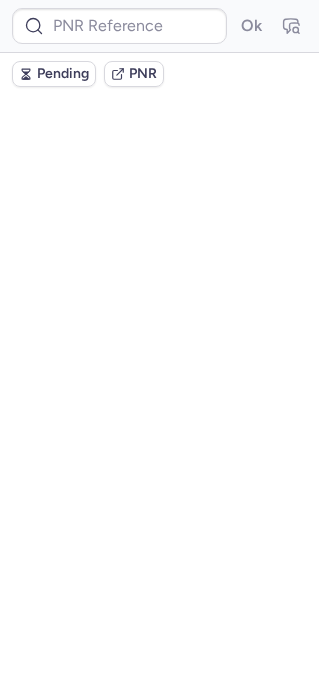 scroll, scrollTop: 0, scrollLeft: 0, axis: both 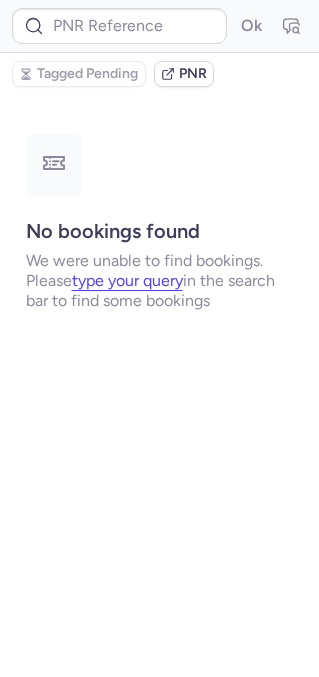 type on "CPJAZO" 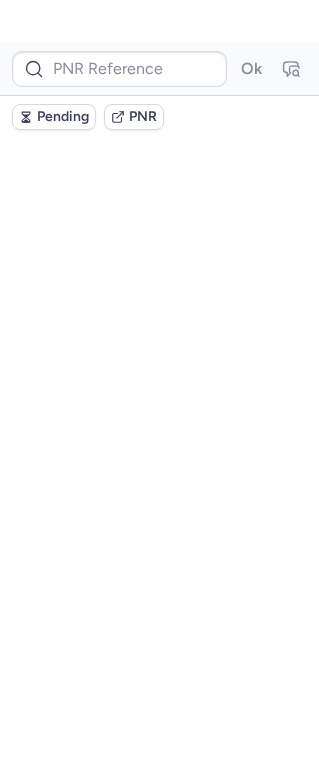 scroll, scrollTop: 0, scrollLeft: 0, axis: both 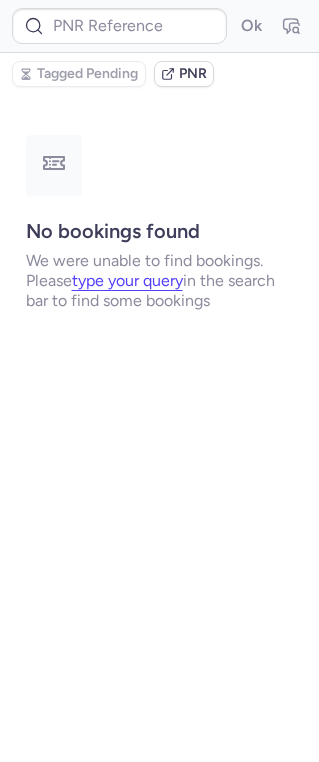 type on "CPYMFO" 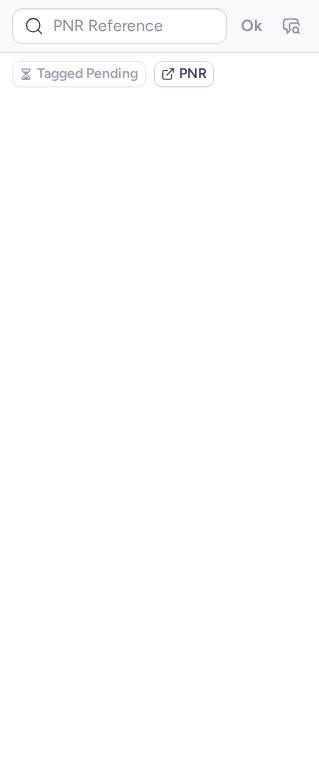 scroll, scrollTop: 0, scrollLeft: 0, axis: both 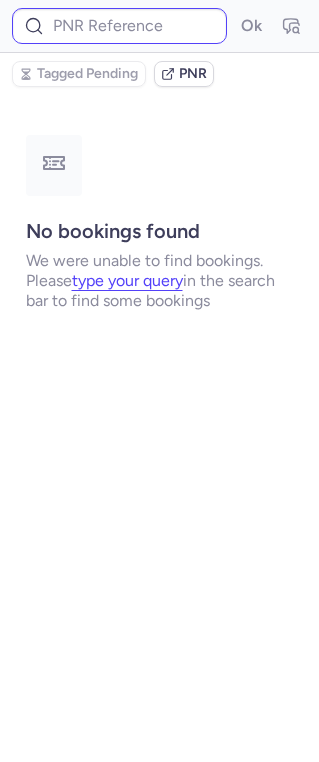 type on "CPJAZO" 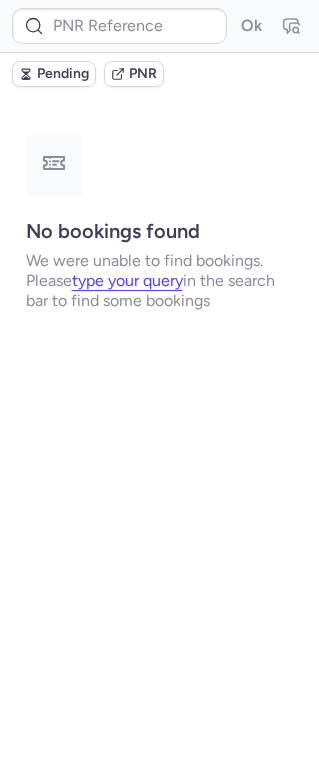type on "6145452" 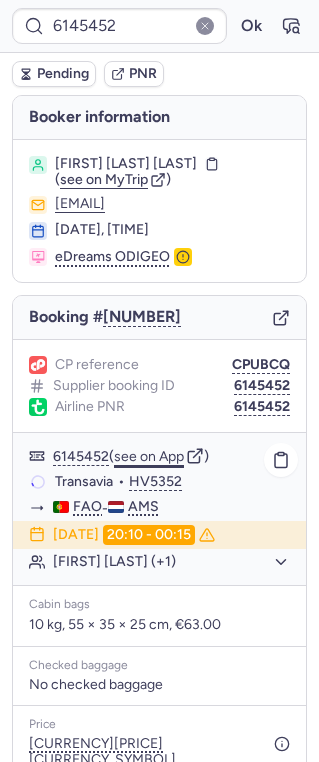 click on "see on App" 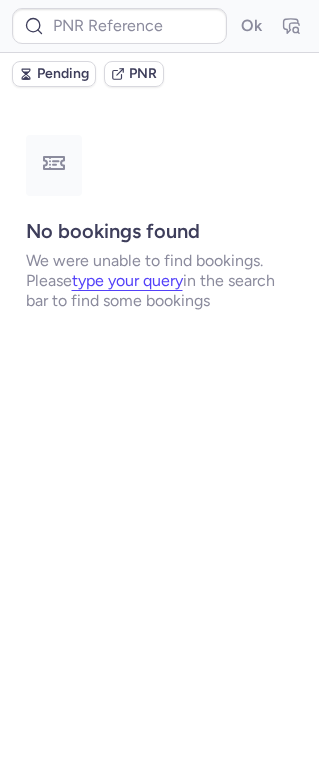 scroll, scrollTop: 0, scrollLeft: 0, axis: both 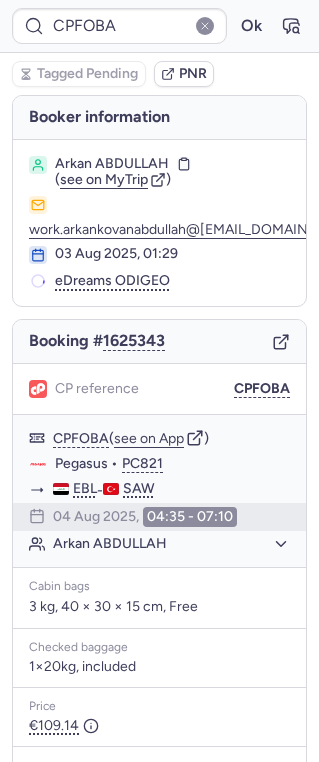 type on "CP5MPX" 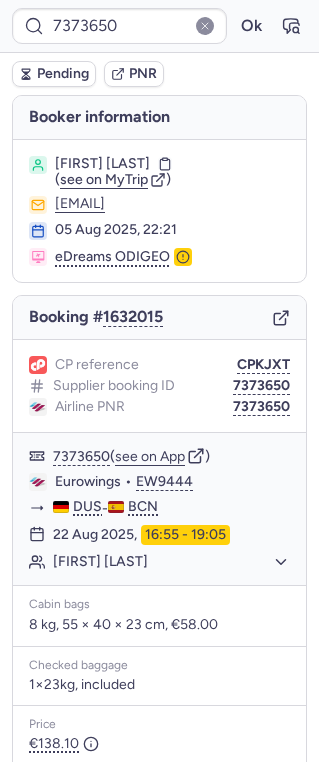 type on "7372785" 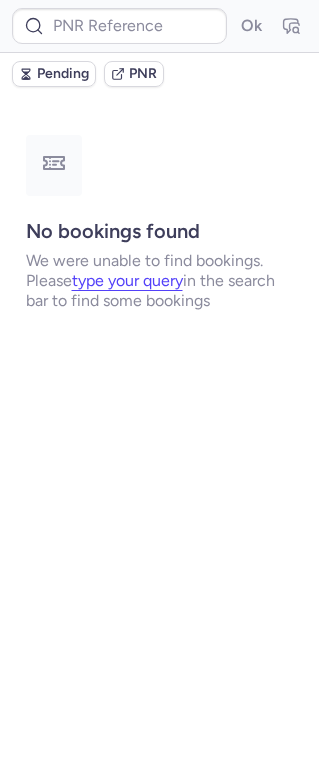 type on "CPQD8A" 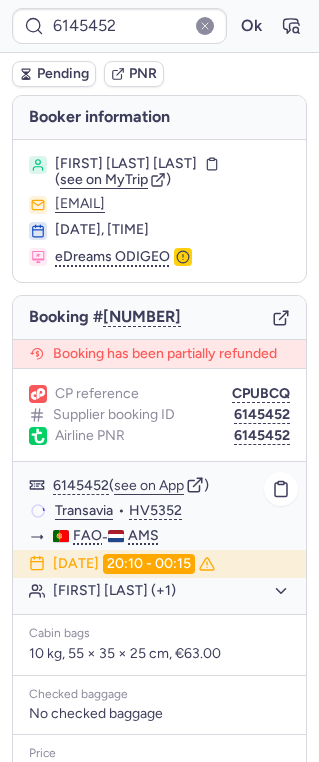 scroll, scrollTop: 292, scrollLeft: 0, axis: vertical 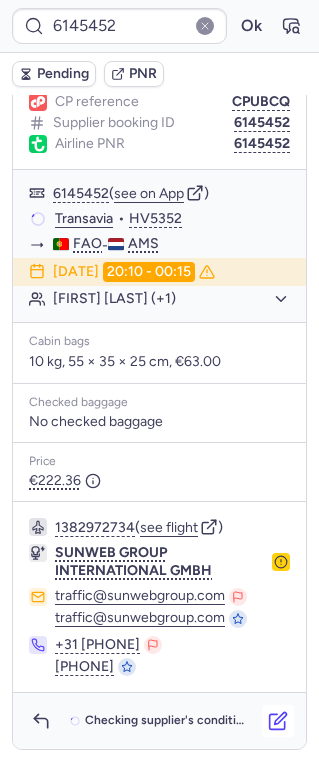 click 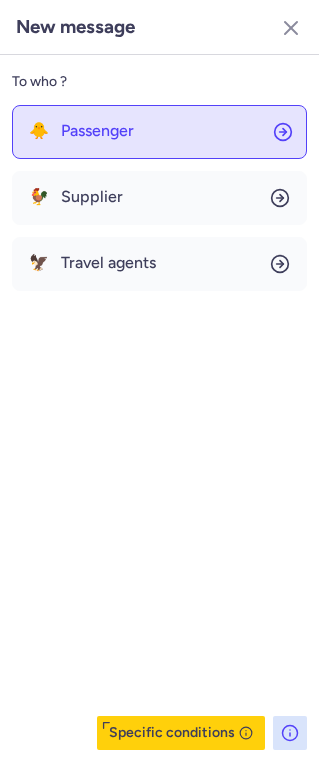 click on "🐥 Passenger" 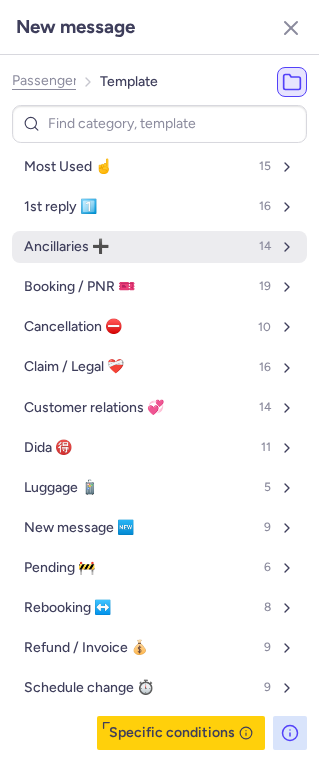 click on "Ancillaries ➕ 14" at bounding box center [159, 247] 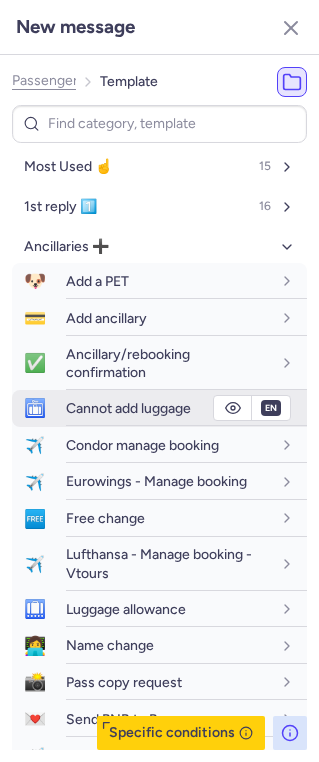 click on "Cannot add luggage" at bounding box center (128, 408) 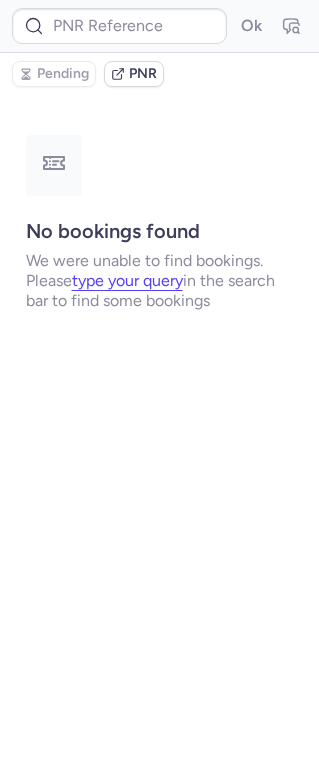 scroll, scrollTop: 0, scrollLeft: 0, axis: both 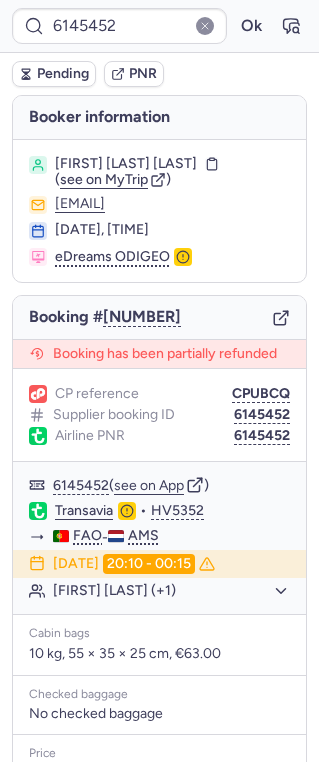 type on "CPYMFO" 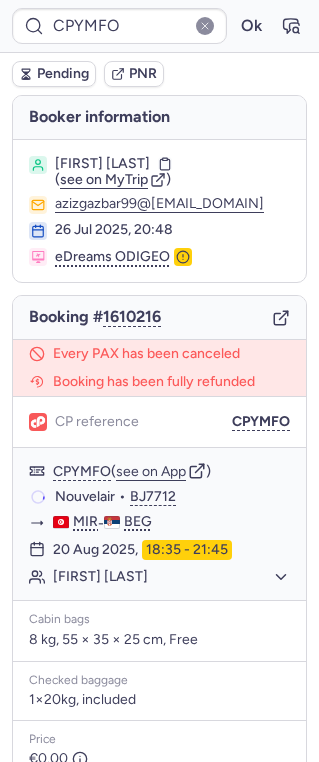 scroll, scrollTop: 216, scrollLeft: 0, axis: vertical 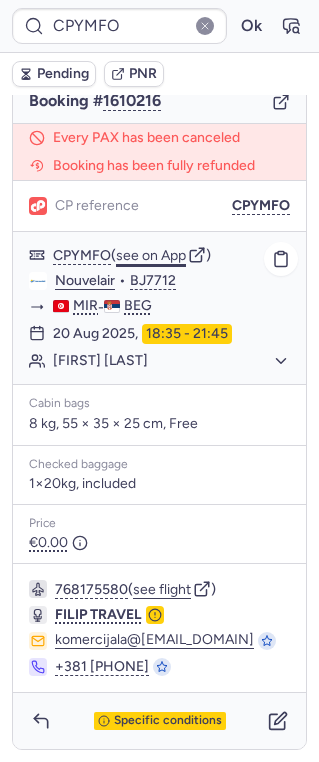 click on "see on App" 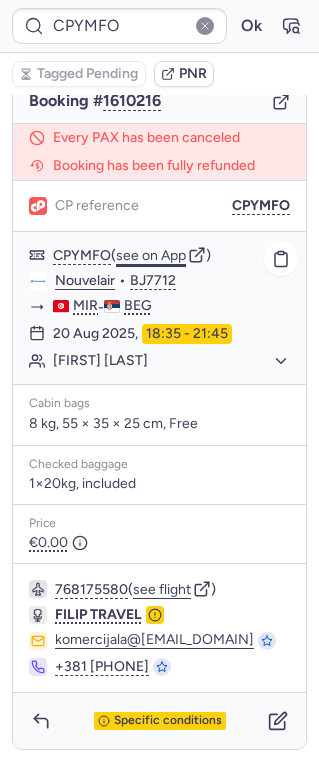type on "CPC2LS" 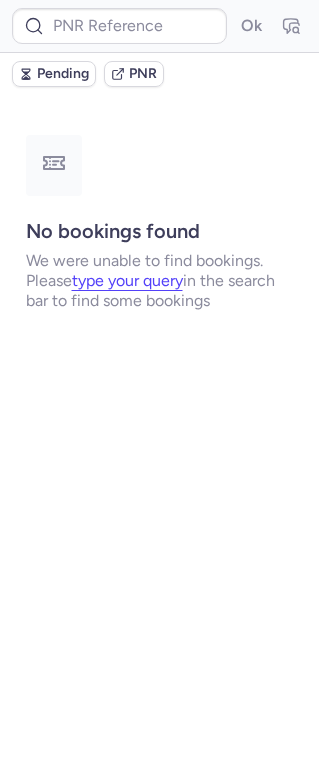 scroll, scrollTop: 0, scrollLeft: 0, axis: both 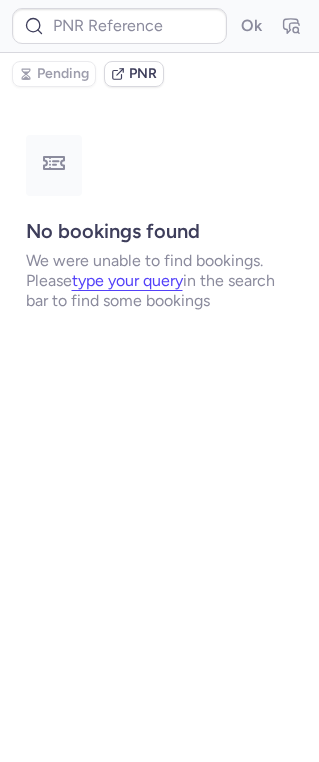 type on "CPNKHY" 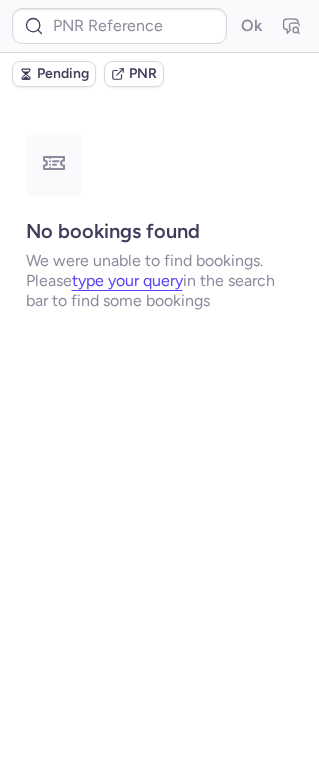 type on "CPC2LS" 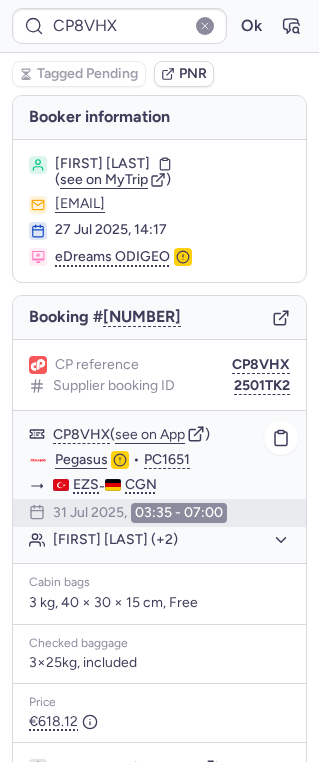 scroll, scrollTop: 339, scrollLeft: 0, axis: vertical 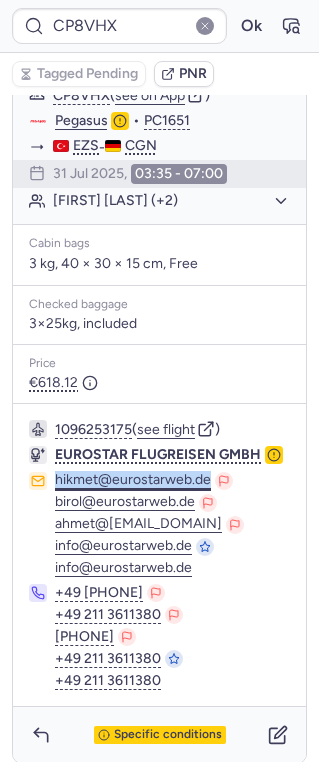 drag, startPoint x: 53, startPoint y: 468, endPoint x: 192, endPoint y: 475, distance: 139.17615 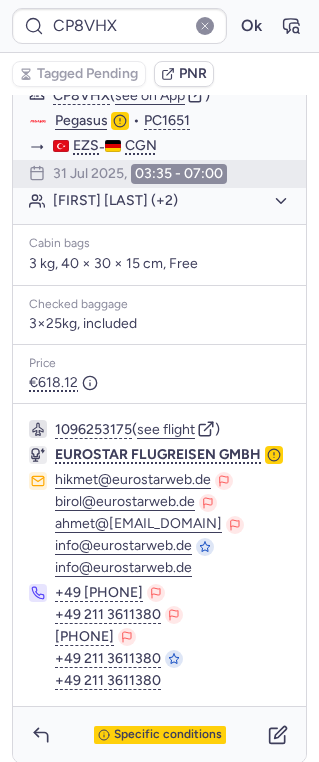 click on "hikmet@[EMAIL_DOMAIN] birol@[EMAIL_DOMAIN] ahmet@[EMAIL_DOMAIN] info@[EMAIL_DOMAIN] info@[EMAIL_DOMAIN]" at bounding box center [159, 524] 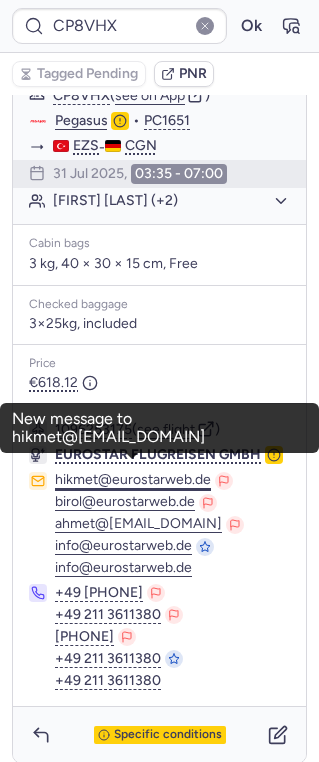 click on "hikmet@eurostarweb.de" at bounding box center (133, 481) 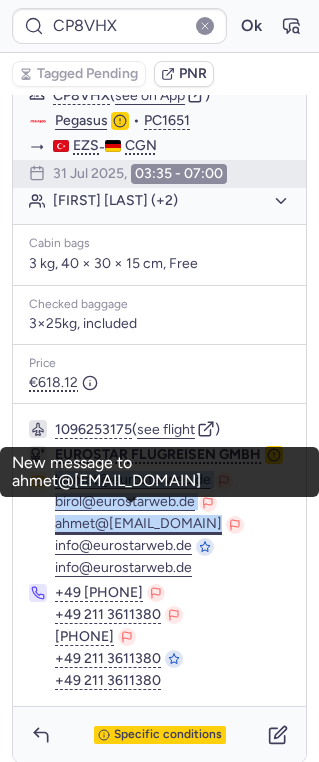 drag, startPoint x: 50, startPoint y: 468, endPoint x: 204, endPoint y: 514, distance: 160.72336 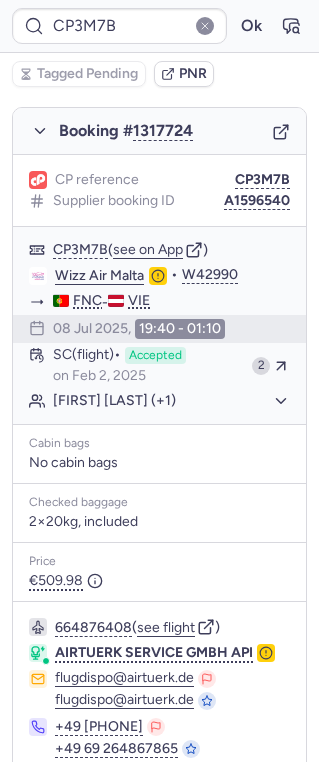 scroll, scrollTop: 1142, scrollLeft: 0, axis: vertical 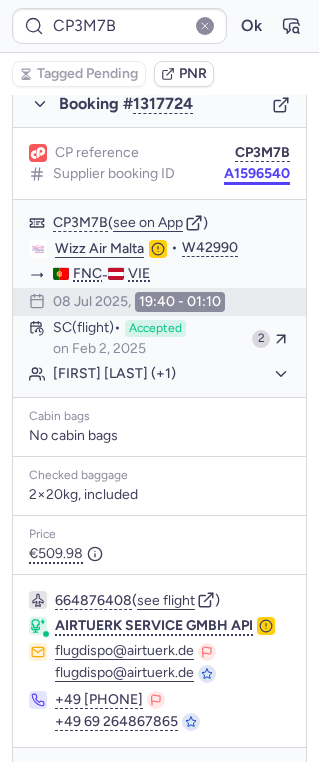 click on "A1596540" at bounding box center (257, 174) 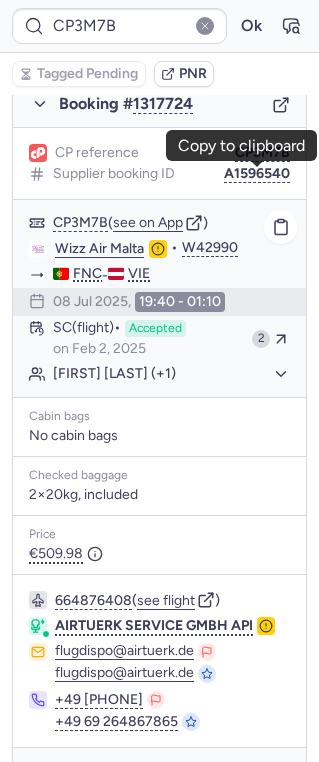 click on "[FIRST] [LAST] (+1)" 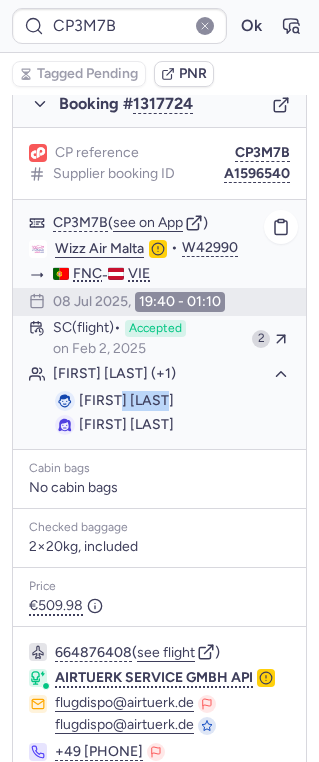 drag, startPoint x: 116, startPoint y: 406, endPoint x: 195, endPoint y: 406, distance: 79 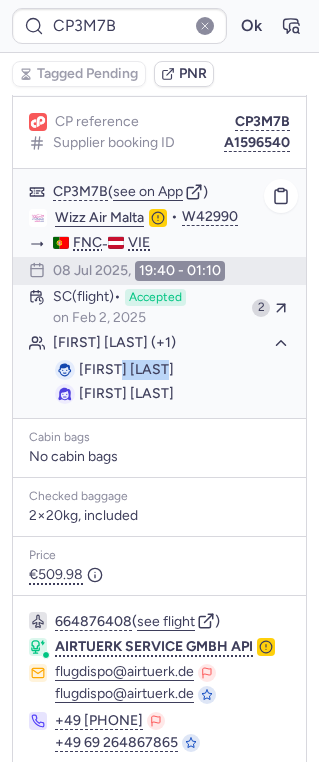 scroll, scrollTop: 1106, scrollLeft: 0, axis: vertical 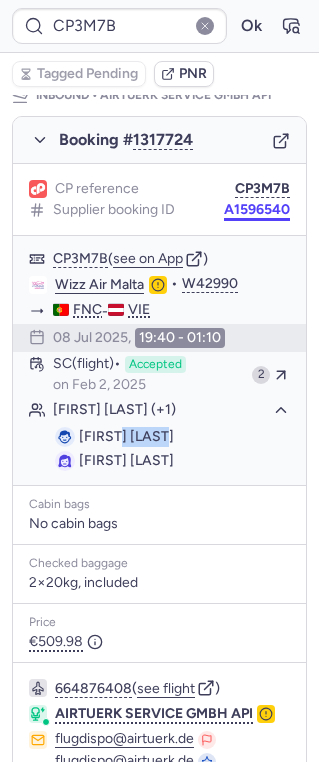 click on "A1596540" at bounding box center (257, 210) 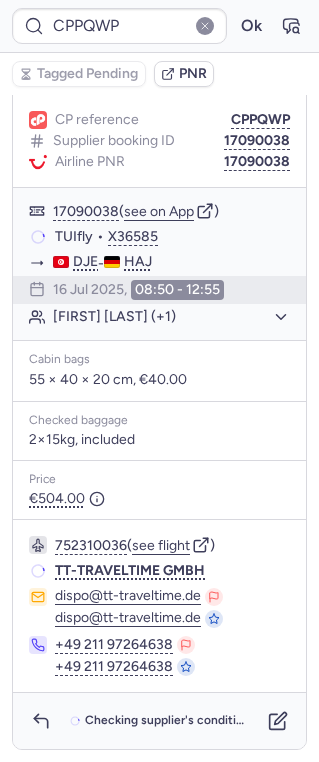 scroll, scrollTop: 245, scrollLeft: 0, axis: vertical 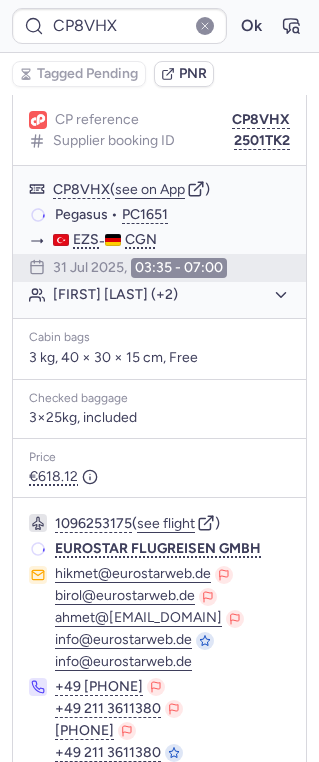 type on "CP5MPX" 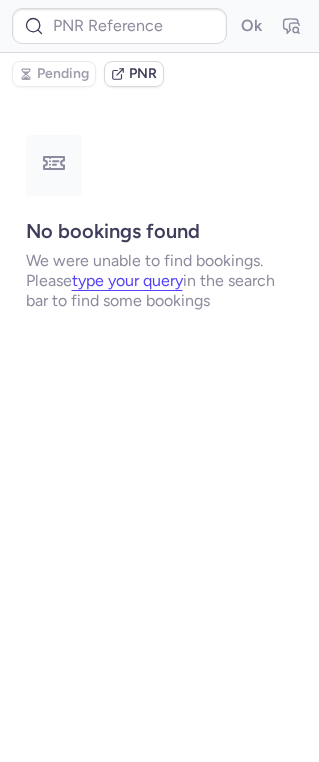 scroll, scrollTop: 0, scrollLeft: 0, axis: both 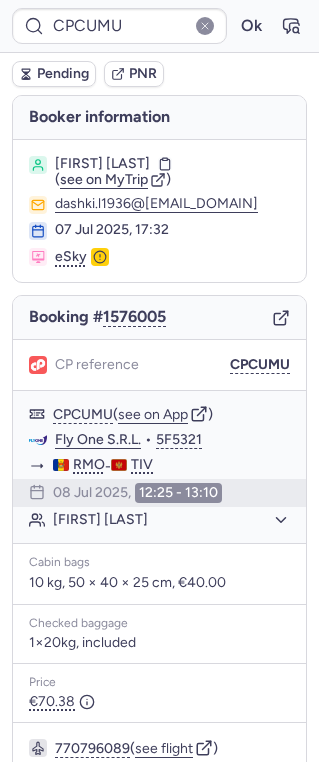 type on "CPFMUU" 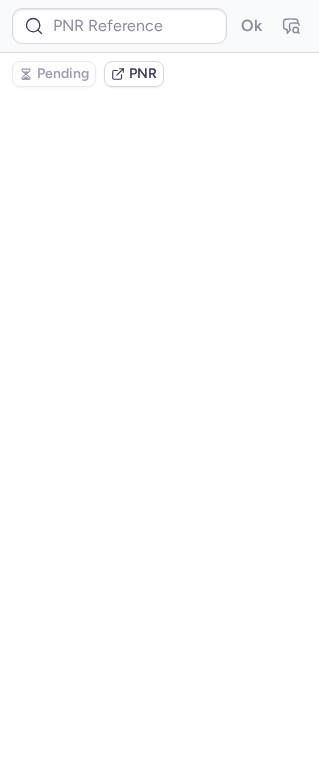 type on "CPPOT8" 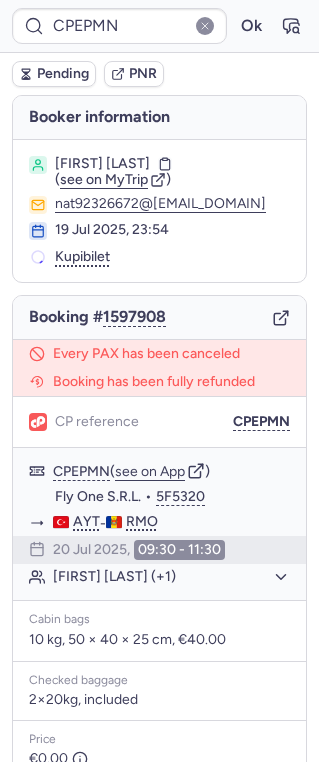 type on "CP5MPX" 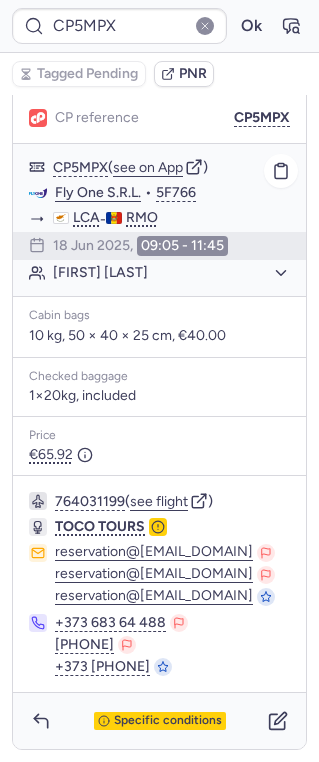 scroll, scrollTop: 0, scrollLeft: 0, axis: both 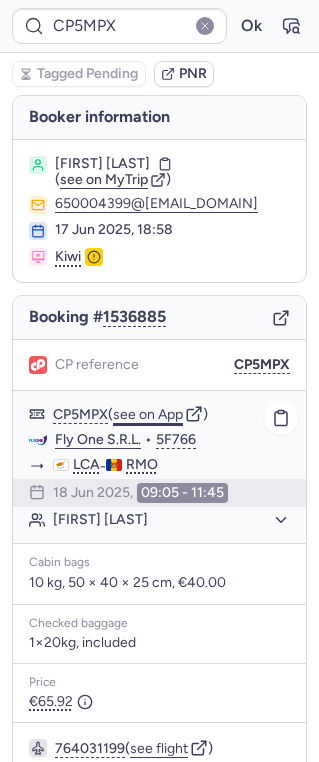 click on "see on App" 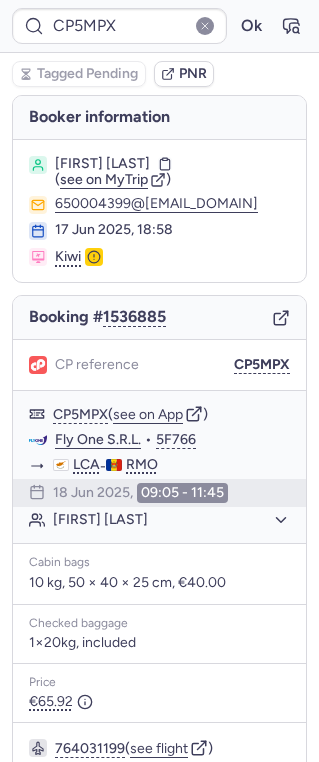 scroll, scrollTop: 247, scrollLeft: 0, axis: vertical 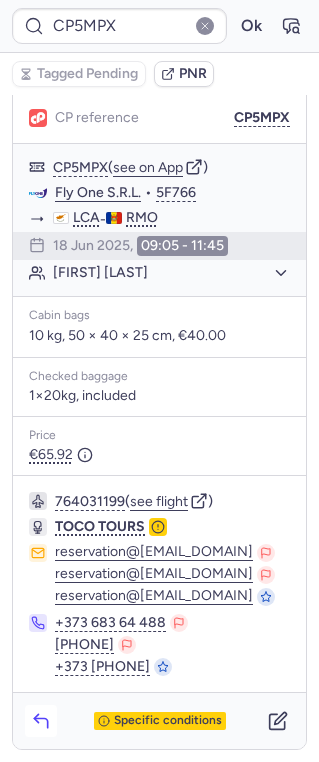 click 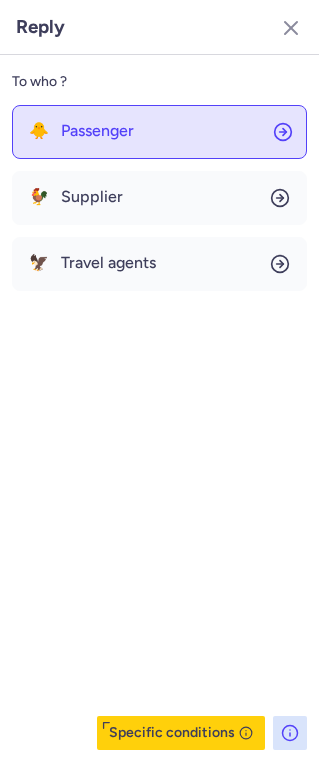 click on "🐥 Passenger" 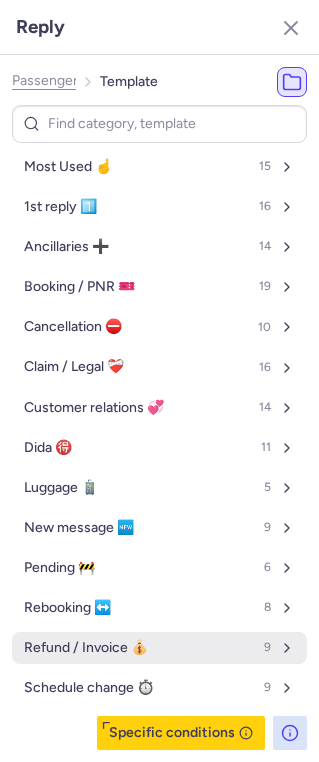 click on "Refund / Invoice 💰 9" at bounding box center (159, 648) 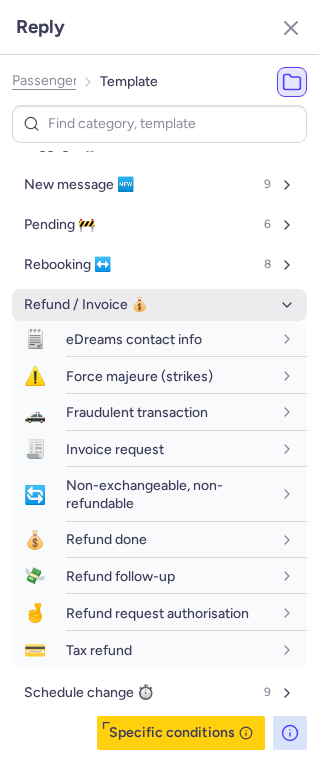 scroll, scrollTop: 343, scrollLeft: 0, axis: vertical 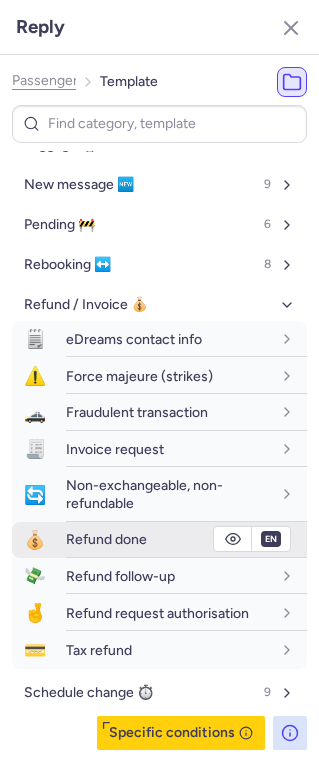 click on "Refund done" at bounding box center [106, 539] 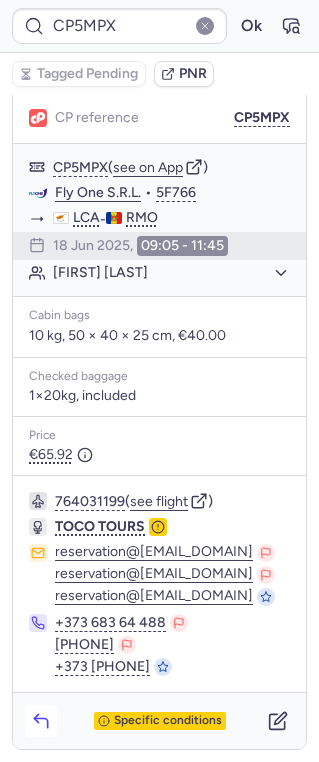 click 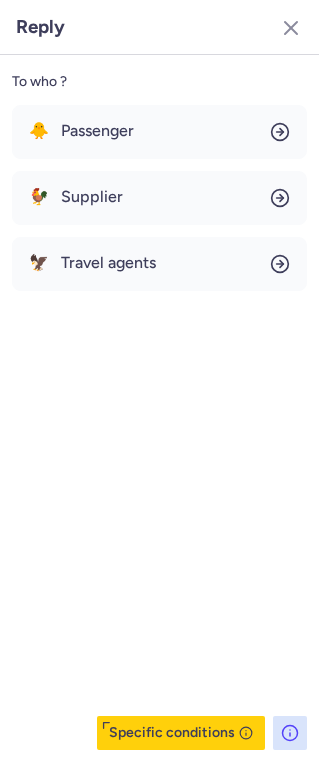 click on "To who ? 🐥 Passenger 🐓 Supplier 🦅 Travel agents  Specific conditions" 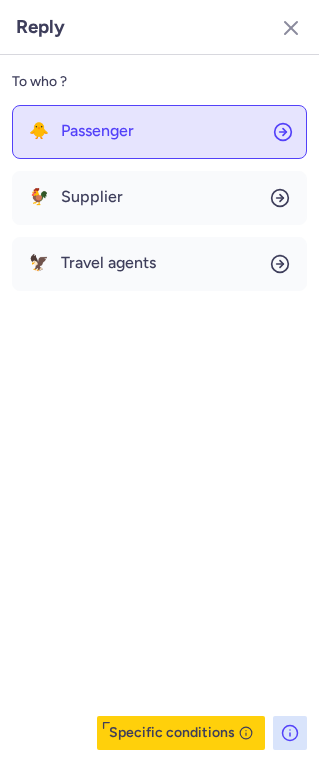 click on "🐥 Passenger" 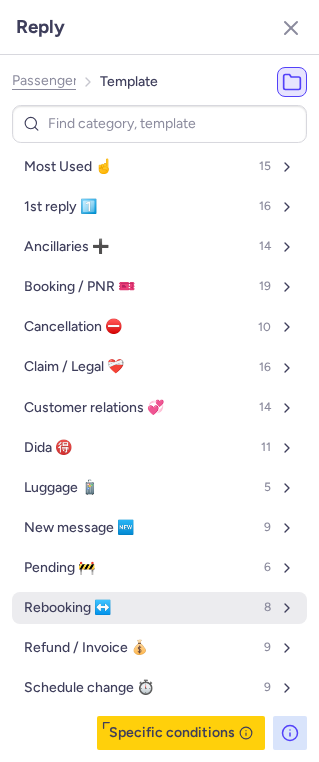 click on "Rebooking ↔️" at bounding box center [67, 608] 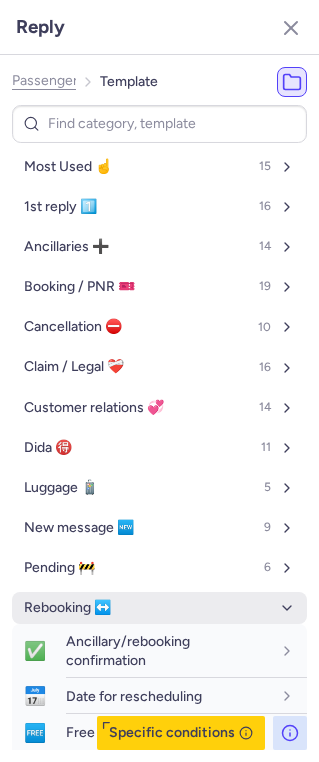 click on "Rebooking ↔️" at bounding box center (67, 608) 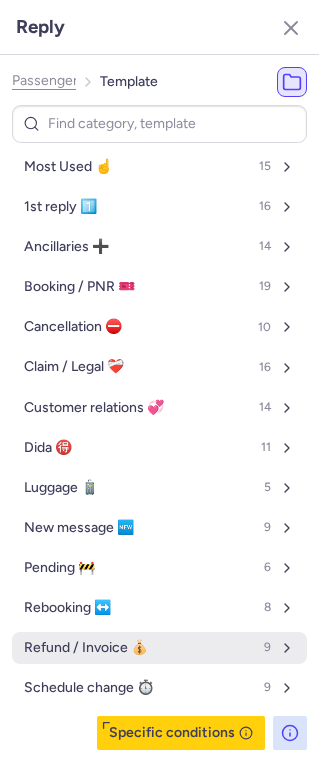 click on "Refund / Invoice 💰" at bounding box center (86, 648) 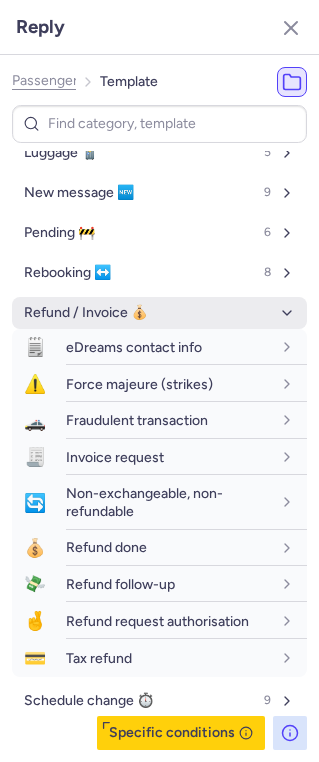 scroll, scrollTop: 343, scrollLeft: 0, axis: vertical 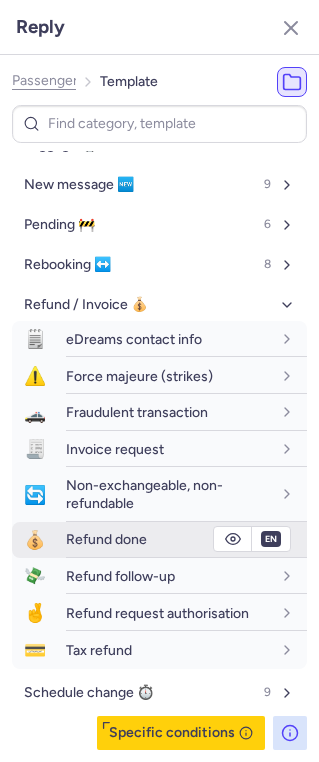 click on "Refund done" at bounding box center [106, 539] 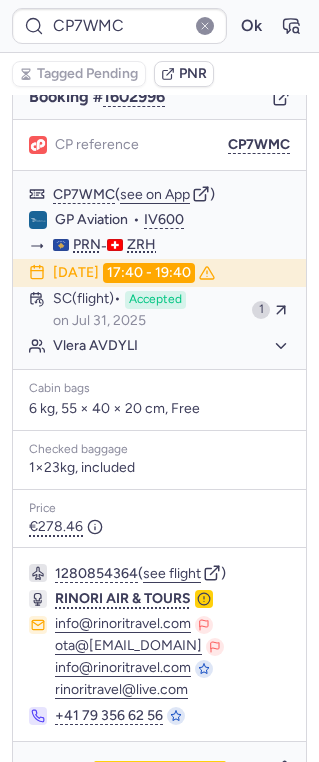 scroll, scrollTop: 269, scrollLeft: 0, axis: vertical 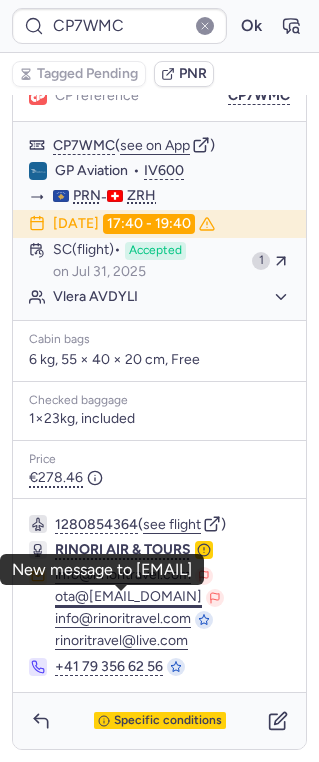 drag, startPoint x: 48, startPoint y: 598, endPoint x: 186, endPoint y: 597, distance: 138.00362 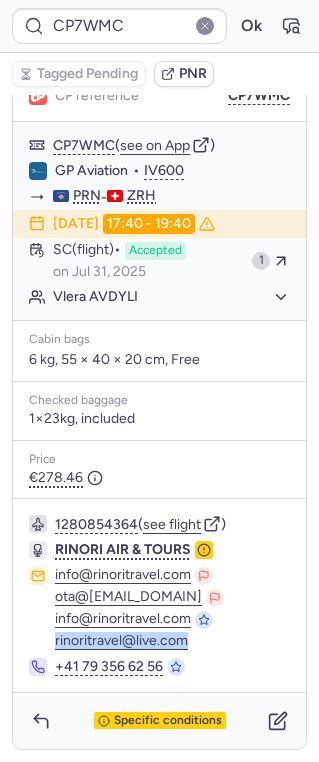 drag, startPoint x: 49, startPoint y: 643, endPoint x: 189, endPoint y: 645, distance: 140.01428 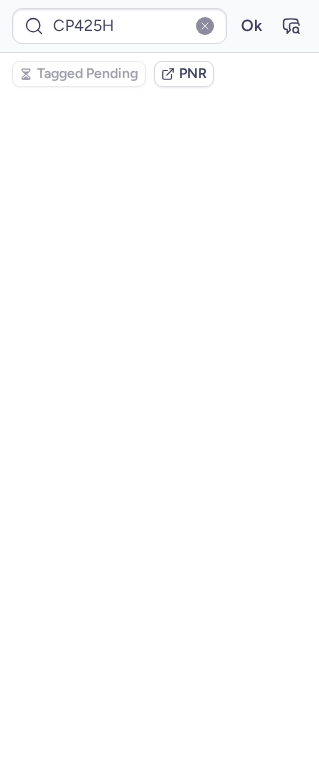 scroll, scrollTop: 269, scrollLeft: 0, axis: vertical 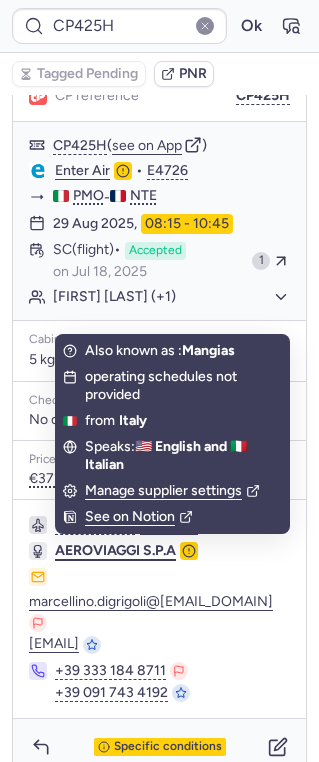 click on "AEROVIAGGI S.P.A" 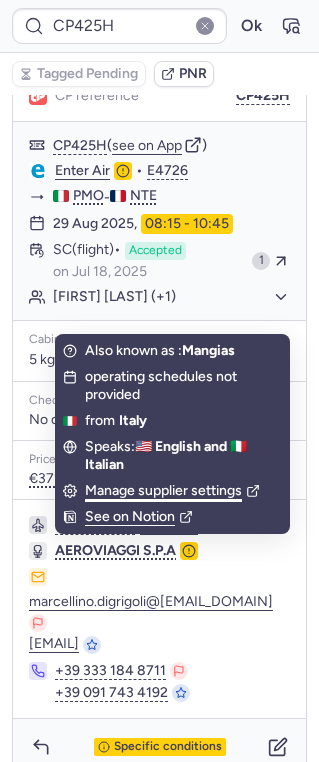 click on "Manage supplier settings" at bounding box center [172, 491] 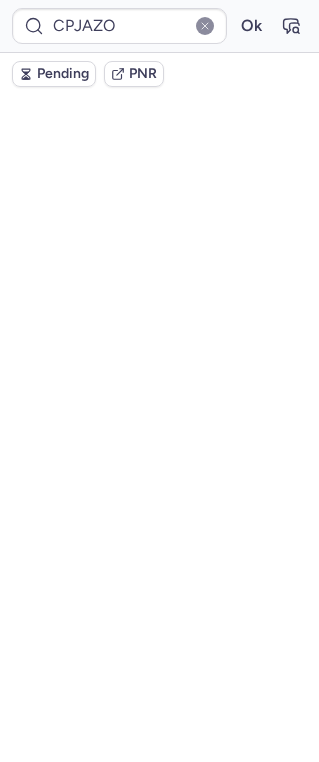 scroll, scrollTop: 204, scrollLeft: 0, axis: vertical 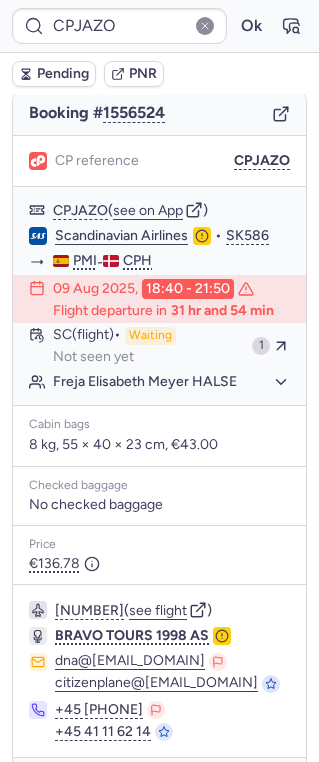 type on "CP99VL" 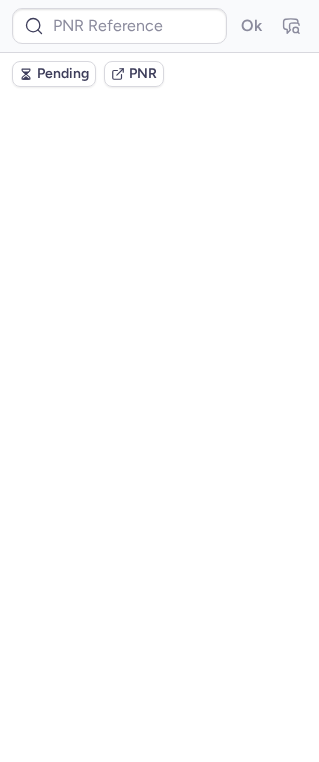 scroll, scrollTop: 0, scrollLeft: 0, axis: both 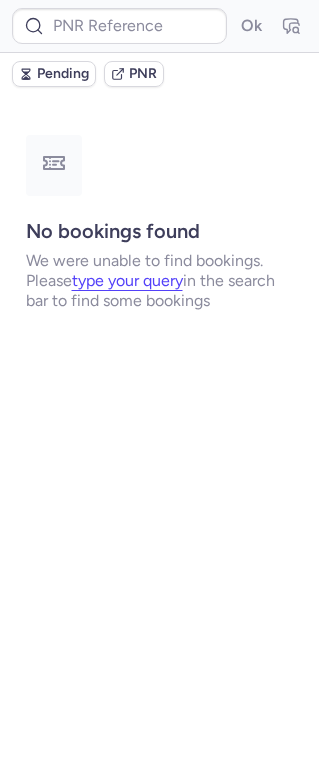 type on "CPC2LS" 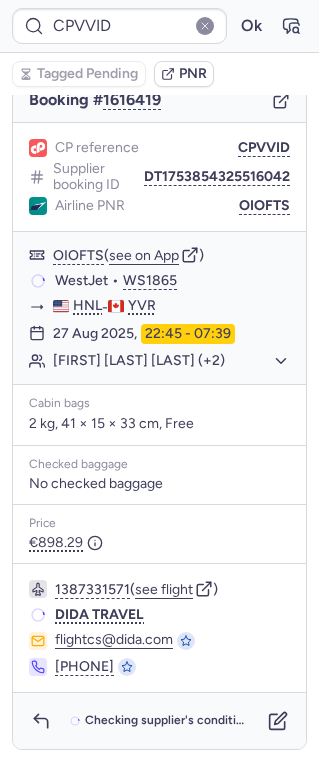 scroll, scrollTop: 217, scrollLeft: 0, axis: vertical 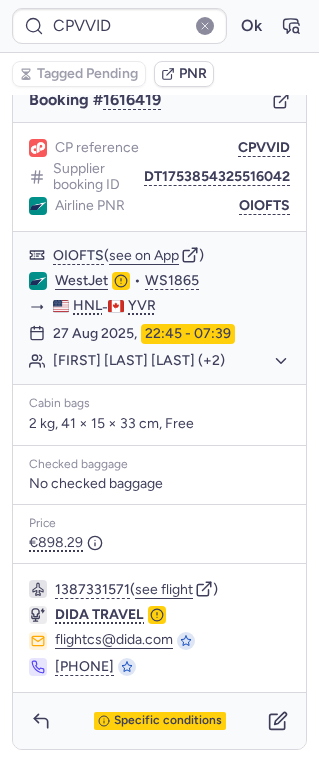 type on "CPHGPC" 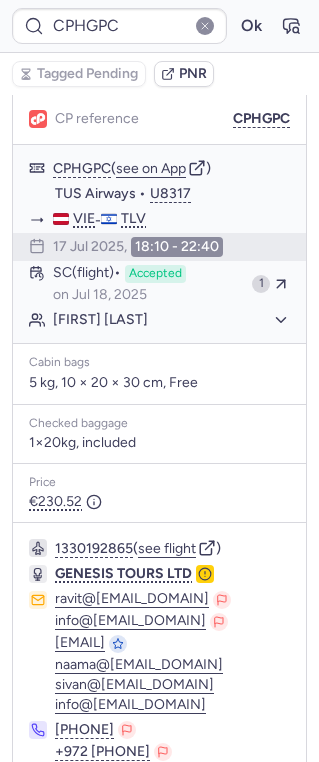 scroll, scrollTop: 245, scrollLeft: 0, axis: vertical 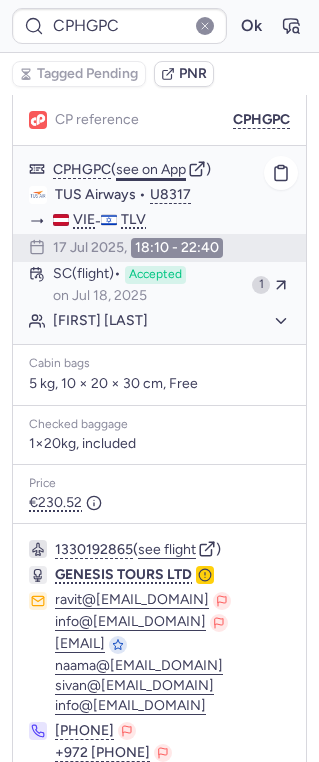 click on "see on App" 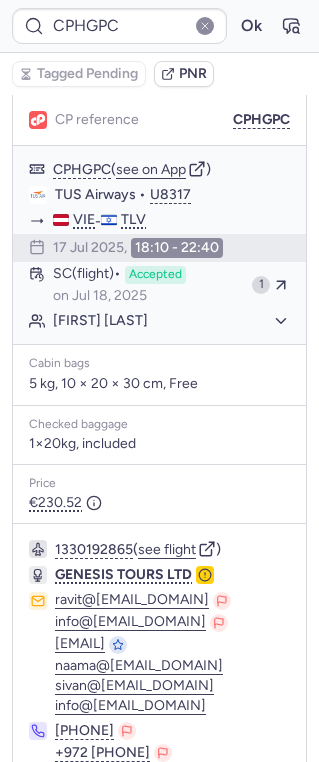 scroll, scrollTop: 419, scrollLeft: 0, axis: vertical 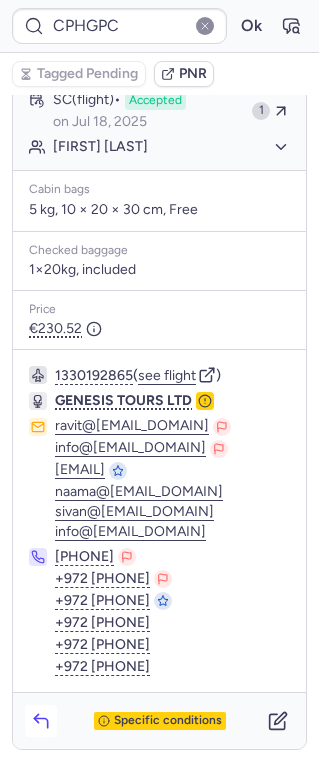 click 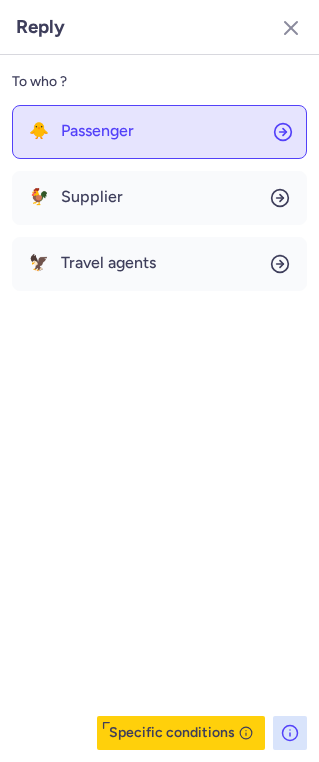 click on "🐥 Passenger" 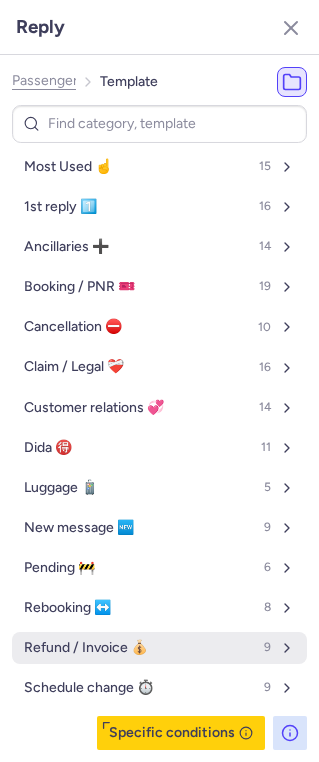click on "Refund / Invoice 💰" at bounding box center (86, 648) 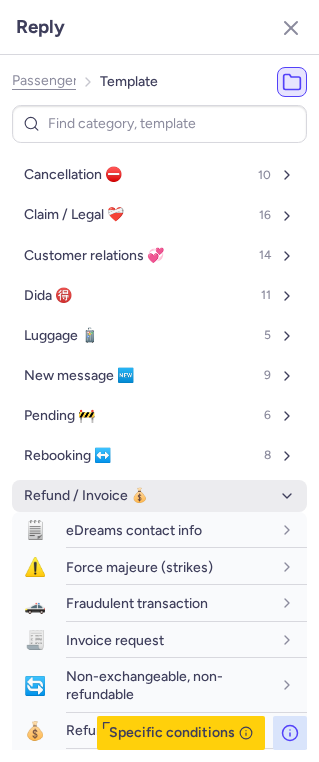 scroll, scrollTop: 343, scrollLeft: 0, axis: vertical 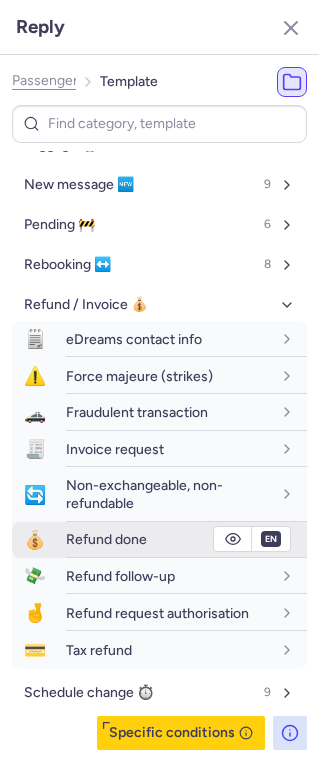click on "Refund done" at bounding box center (106, 539) 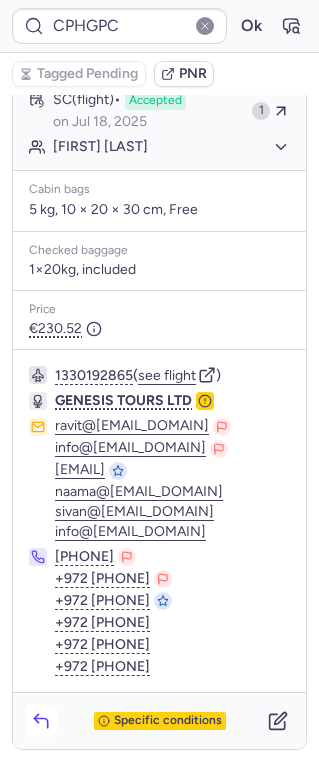 click 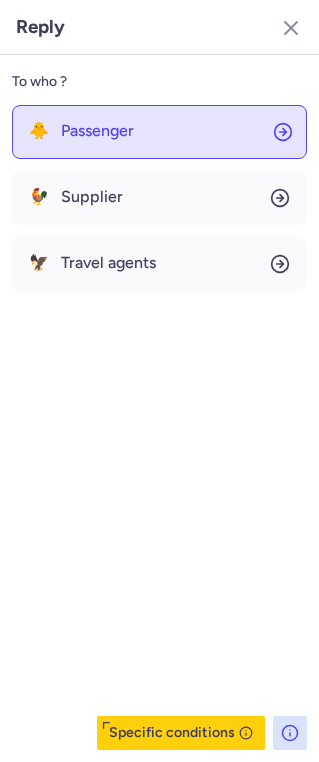 click on "🐥 Passenger" 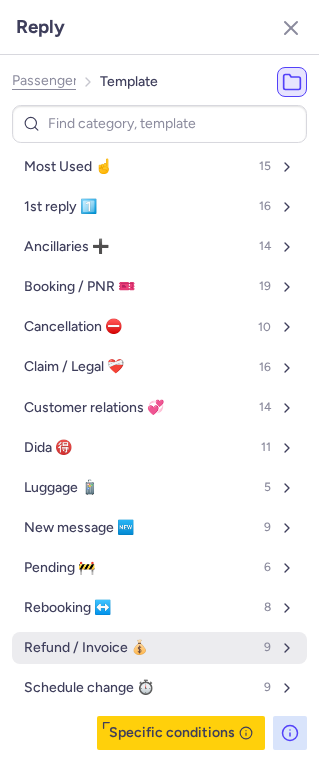 click on "Refund / Invoice 💰" at bounding box center [86, 648] 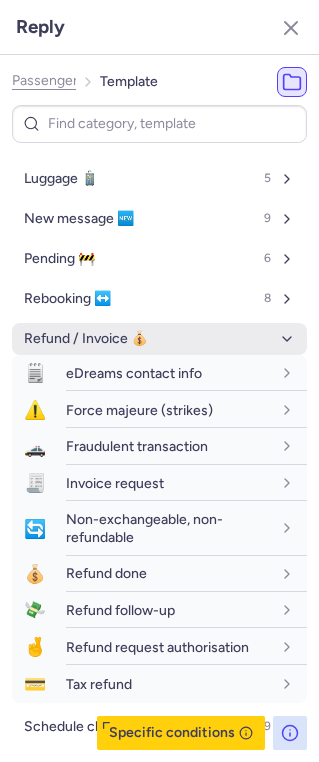scroll, scrollTop: 343, scrollLeft: 0, axis: vertical 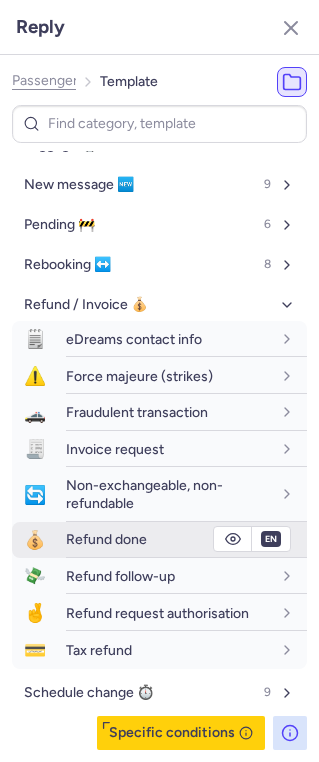 click on "Refund done" at bounding box center [168, 539] 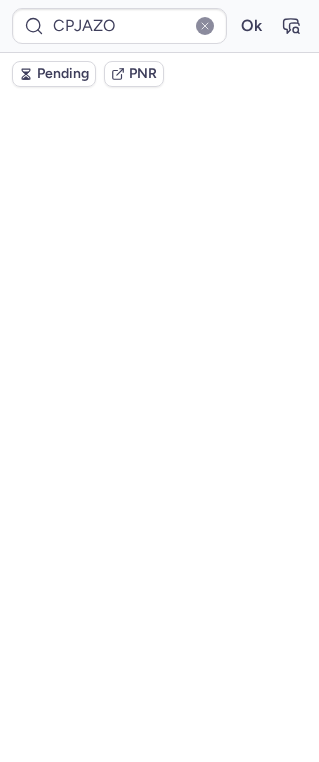 scroll, scrollTop: 217, scrollLeft: 0, axis: vertical 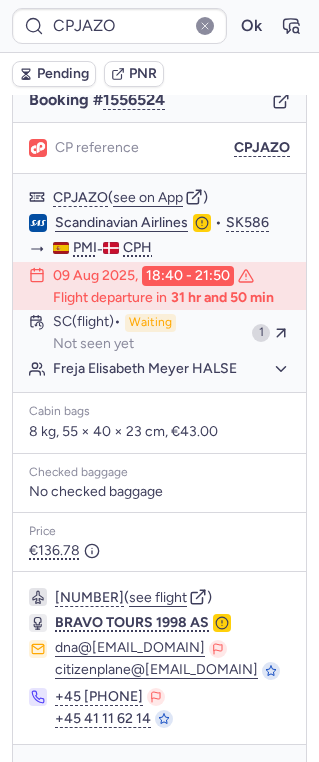 type on "CPC2LS" 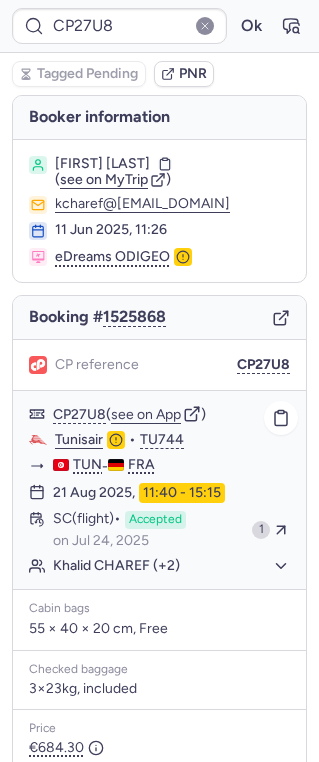 scroll, scrollTop: 247, scrollLeft: 0, axis: vertical 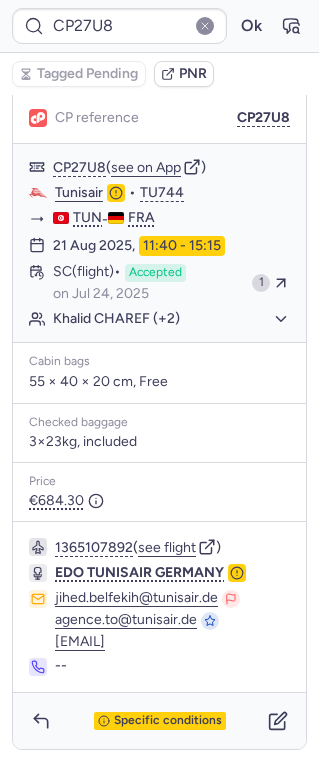 type on "CPVBJO" 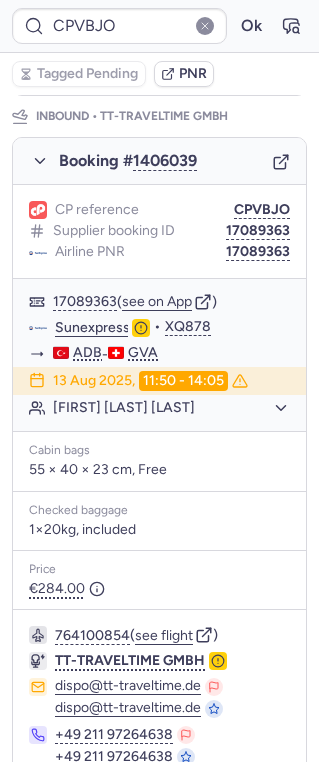 scroll, scrollTop: 1134, scrollLeft: 0, axis: vertical 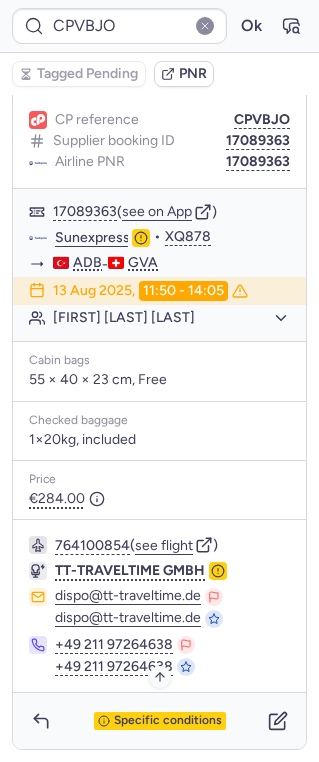 click on "Specific conditions" at bounding box center (168, 721) 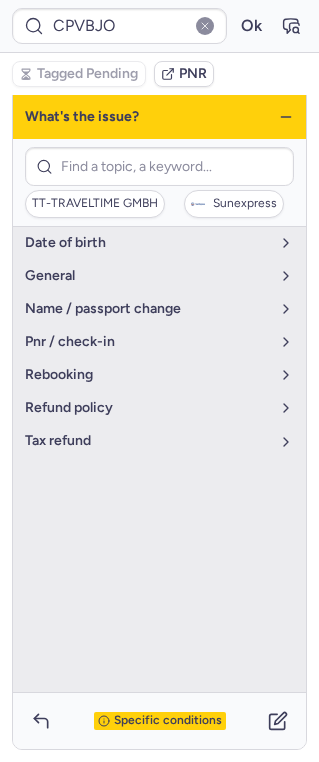 click on "What's the issue?" at bounding box center (159, 117) 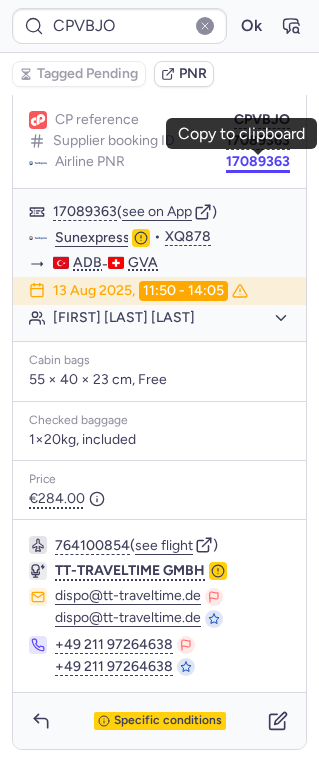 click on "17089363" at bounding box center (258, 162) 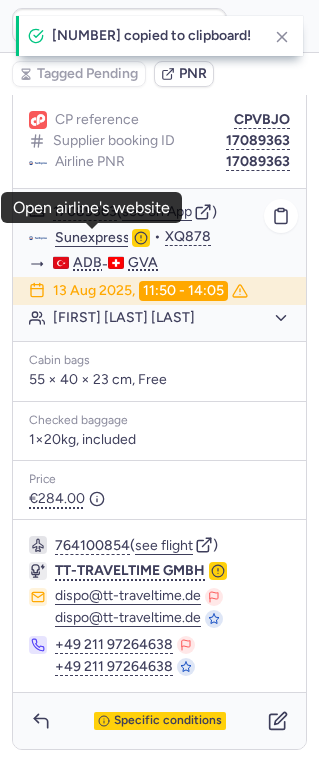 click on "Sunexpress" 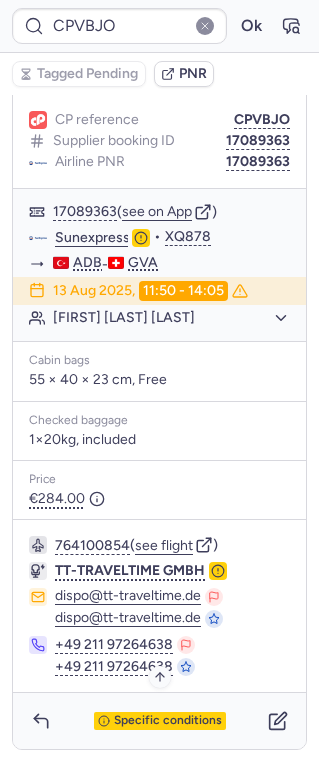 click on "Specific conditions" at bounding box center [168, 721] 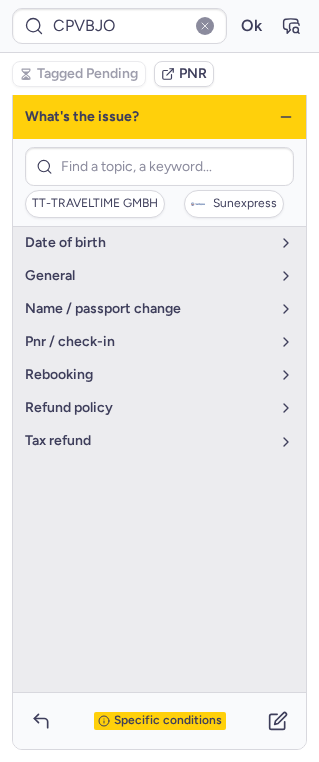 click on "Specific conditions" at bounding box center [168, 721] 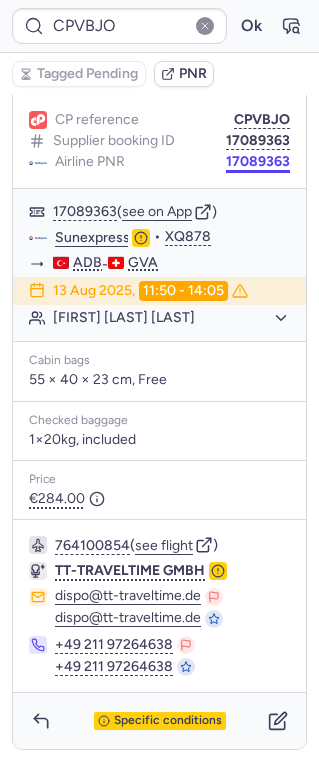 click on "17089363" at bounding box center (258, 162) 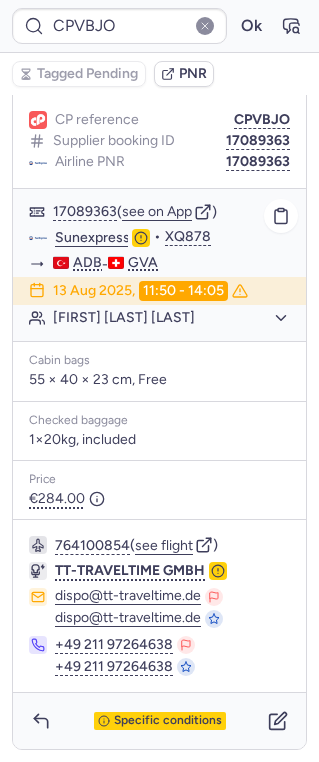 click on "[FIRST] [LAST] [LAST]" 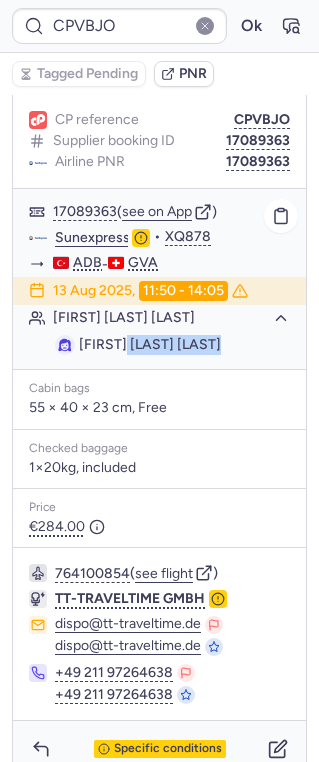 drag, startPoint x: 122, startPoint y: 345, endPoint x: 271, endPoint y: 347, distance: 149.01343 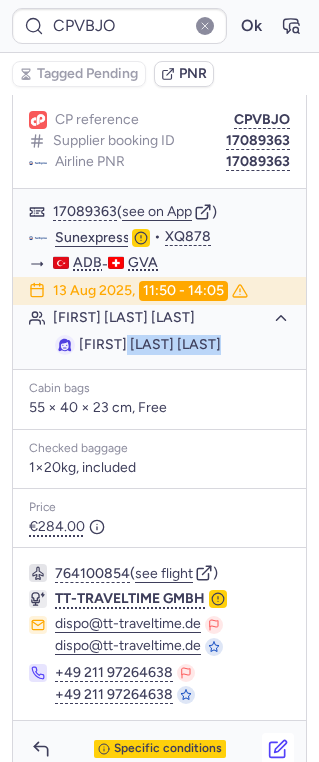 click 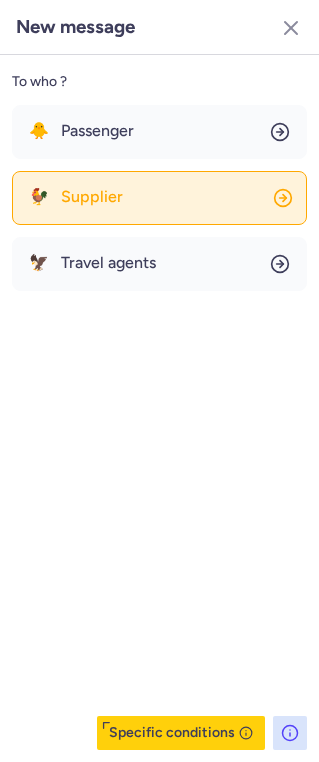 click on "🐓 Supplier" 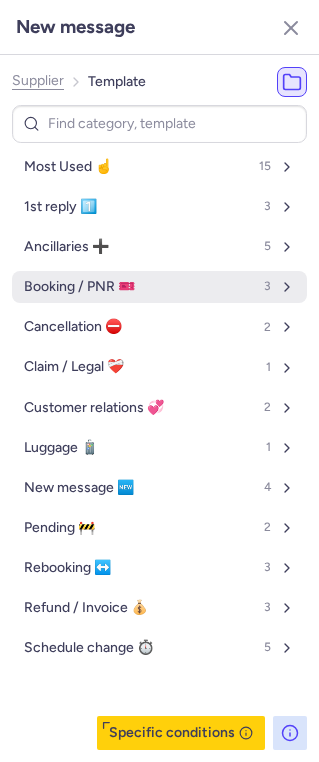 click on "Booking / PNR 🎫" at bounding box center (79, 287) 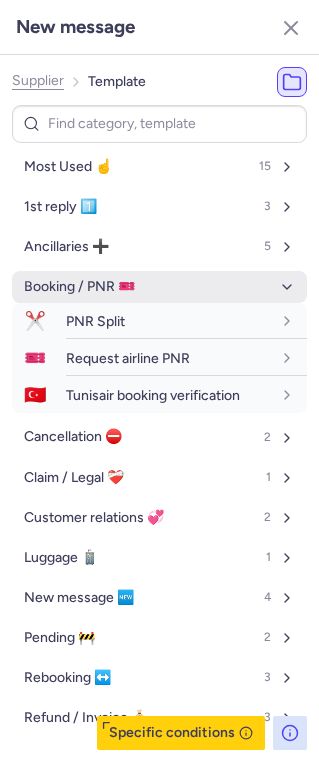 scroll, scrollTop: 66, scrollLeft: 0, axis: vertical 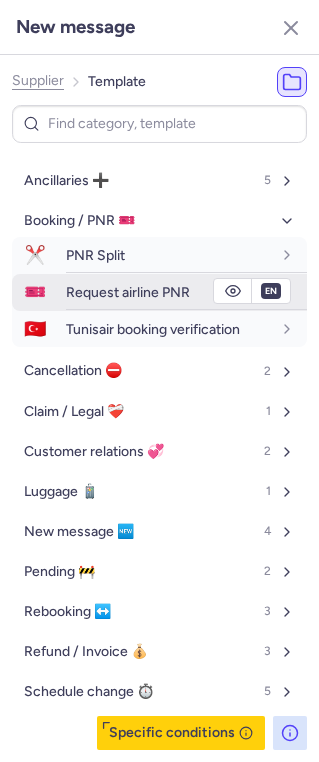 click on "Request airline PNR" at bounding box center (128, 292) 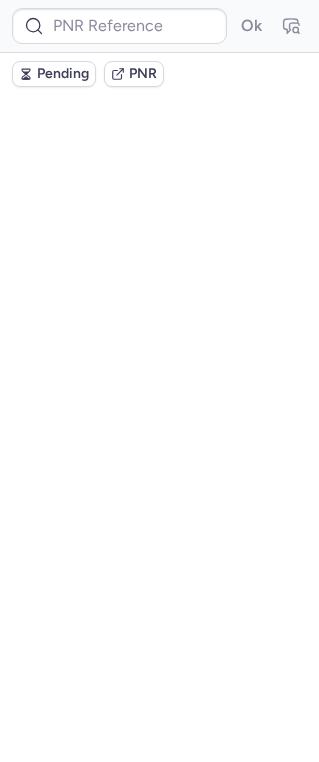 scroll, scrollTop: 0, scrollLeft: 0, axis: both 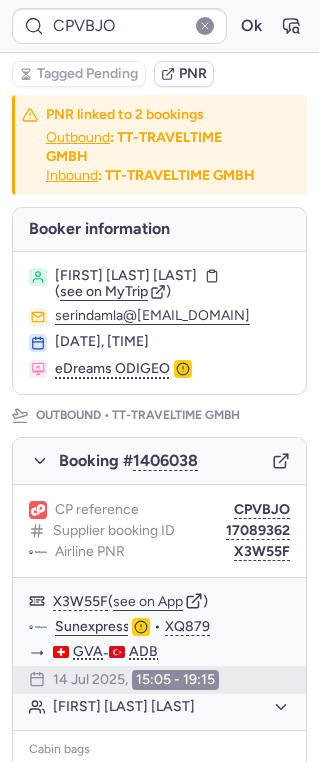 type on "CPWXSO" 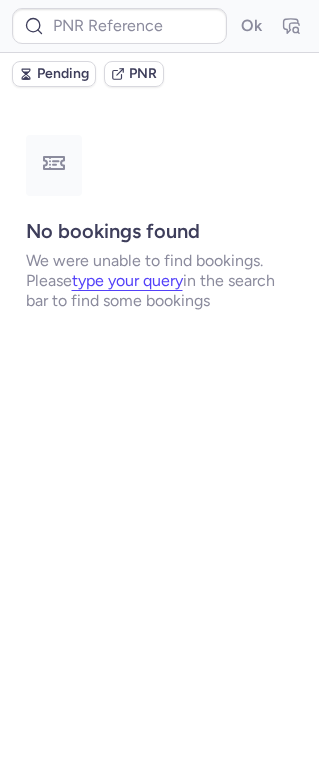 type on "CPC2LS" 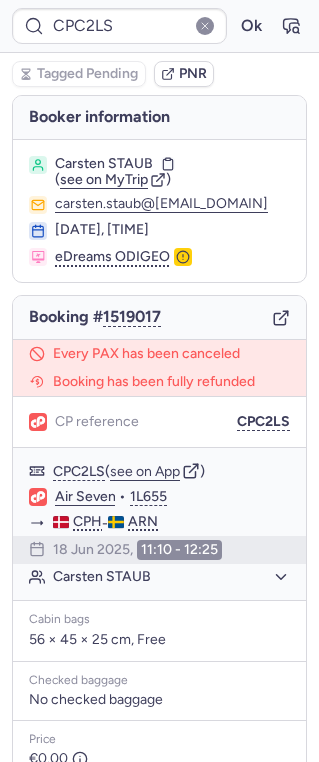 type on "CPKNKN" 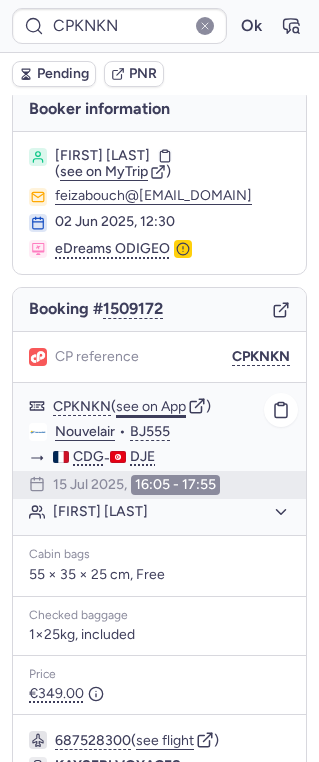 scroll, scrollTop: 225, scrollLeft: 0, axis: vertical 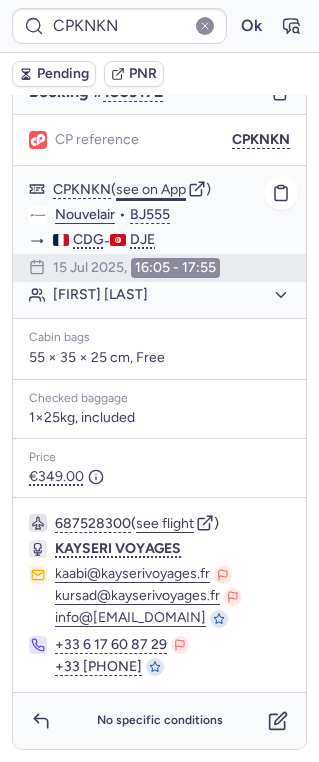 click on "see on App" 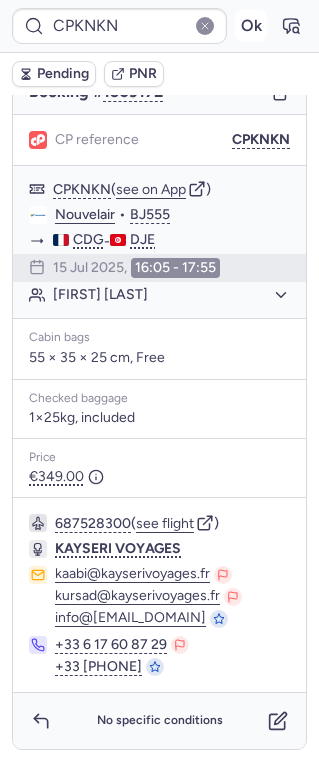 click on "Ok" at bounding box center [251, 26] 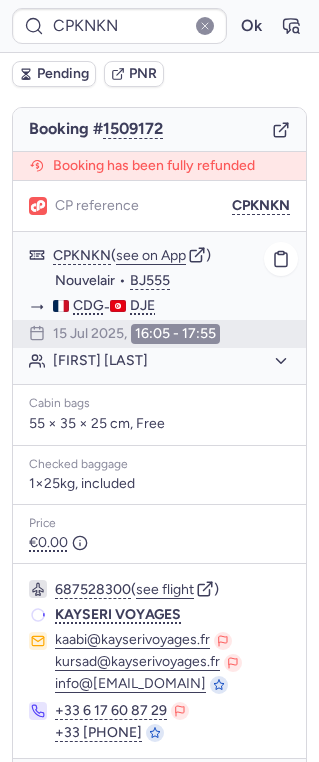 scroll, scrollTop: 161, scrollLeft: 0, axis: vertical 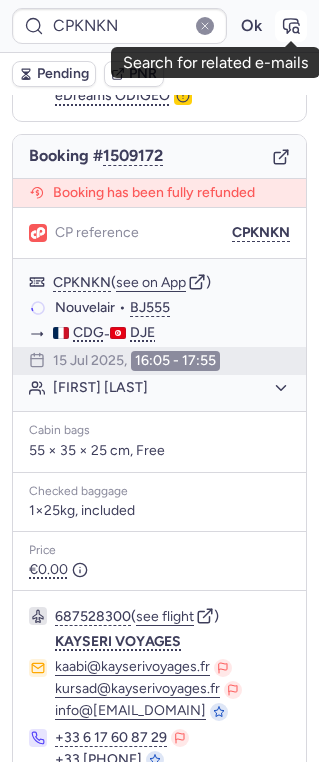 click at bounding box center (291, 26) 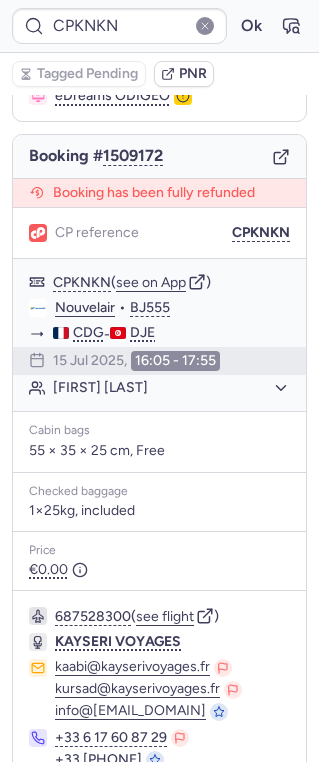 scroll, scrollTop: 254, scrollLeft: 0, axis: vertical 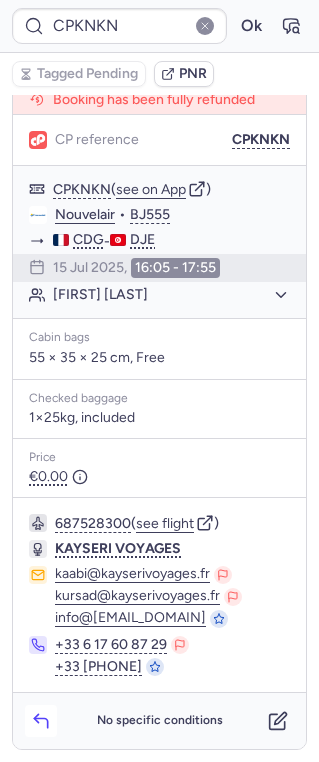 click 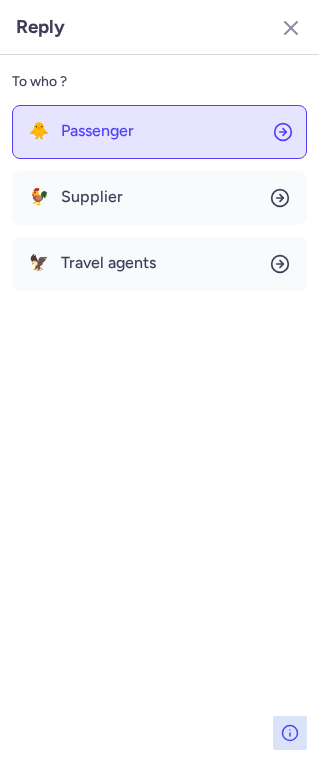 click on "Passenger" at bounding box center [97, 131] 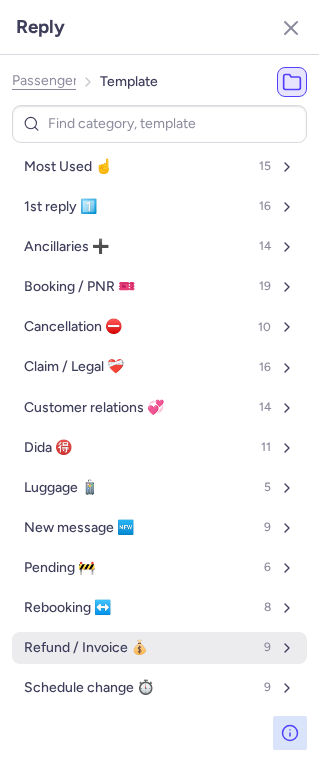 click on "Refund / Invoice 💰" at bounding box center (86, 648) 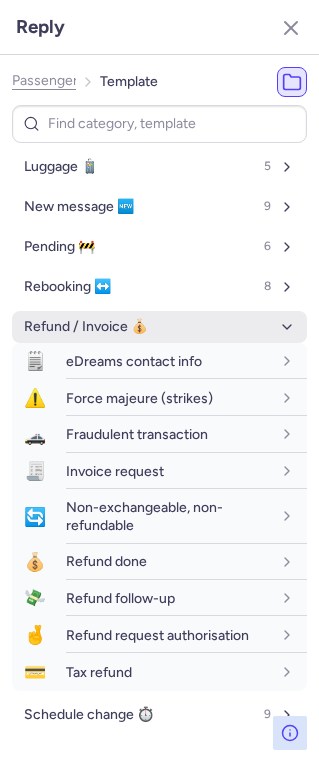 scroll, scrollTop: 326, scrollLeft: 0, axis: vertical 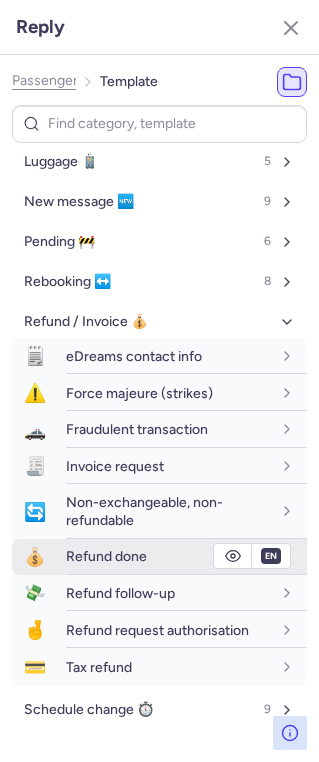 click on "Refund done" at bounding box center [186, 556] 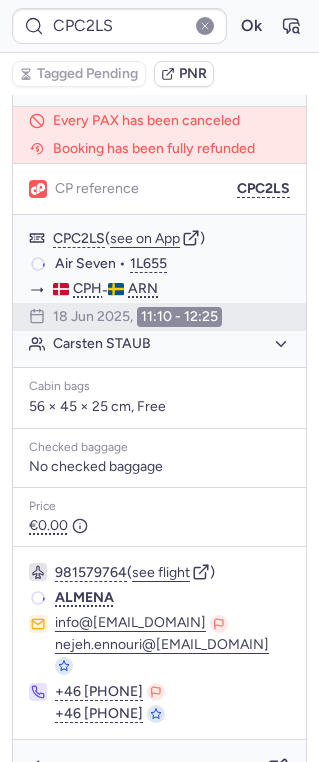 scroll, scrollTop: 193, scrollLeft: 0, axis: vertical 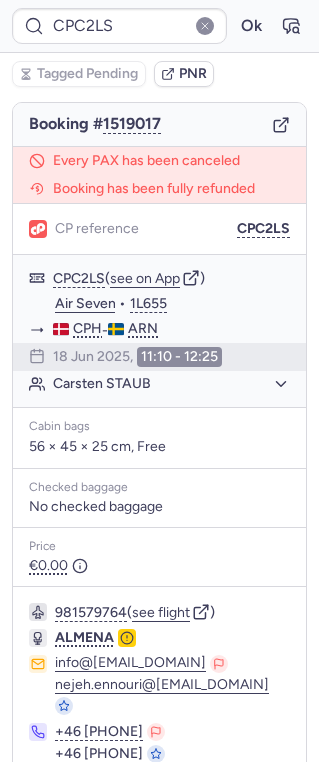 type on "CPVBJO" 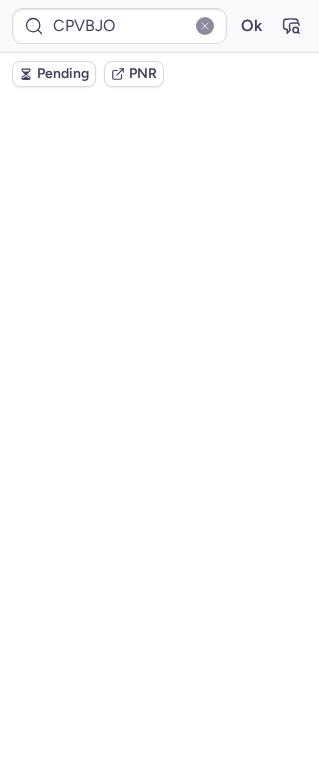 scroll, scrollTop: 193, scrollLeft: 0, axis: vertical 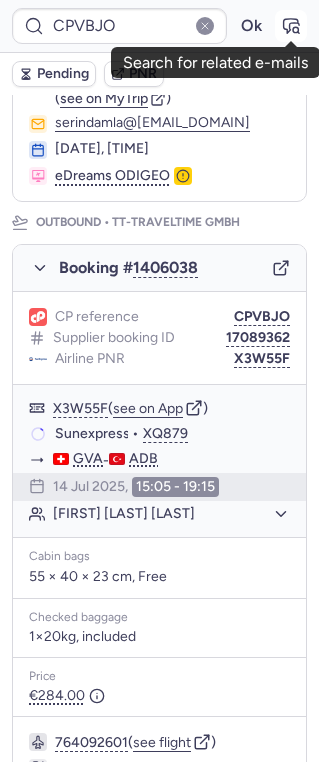 click 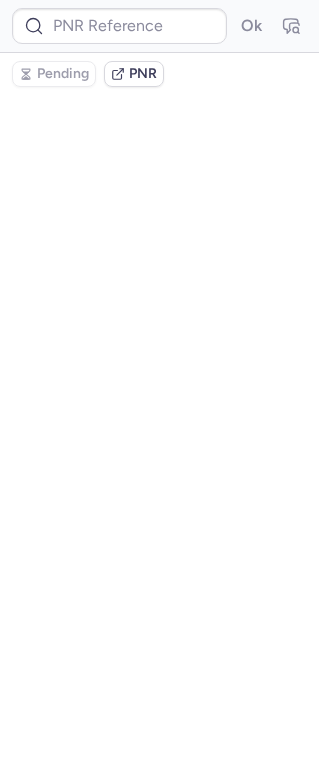 scroll, scrollTop: 0, scrollLeft: 0, axis: both 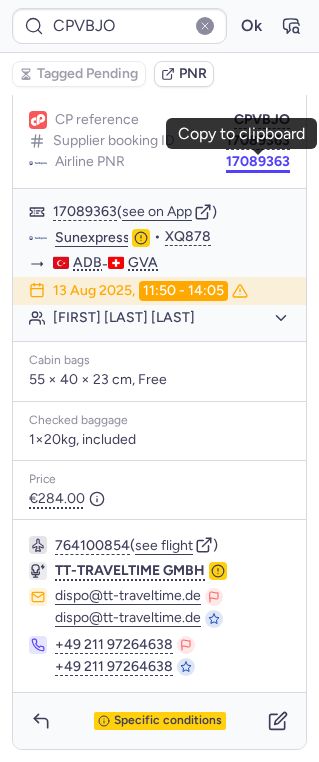 click on "17089363" at bounding box center (258, 162) 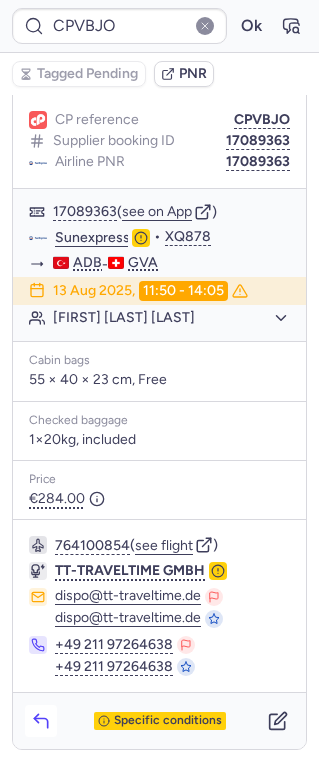 click 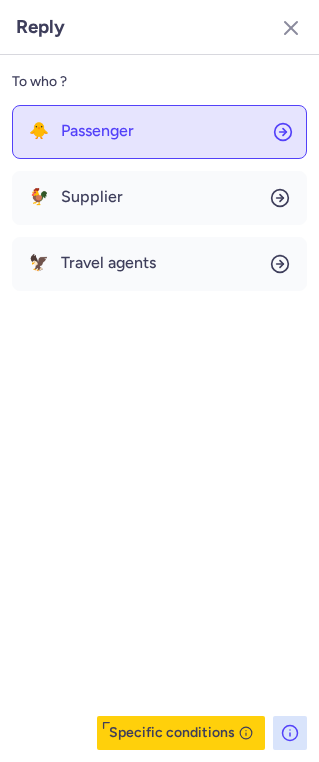 click on "🐥 Passenger" 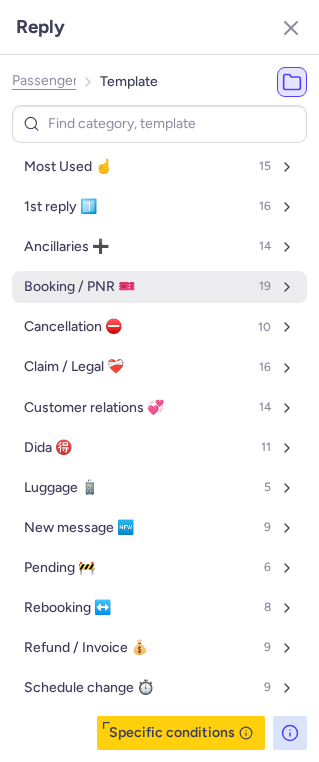 click on "Booking / PNR 🎫 19" at bounding box center [159, 287] 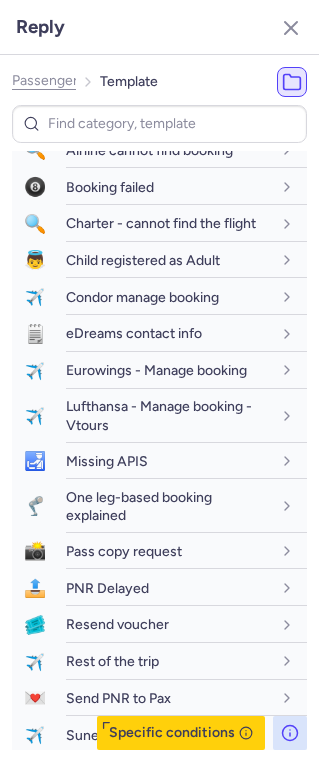 scroll, scrollTop: 172, scrollLeft: 0, axis: vertical 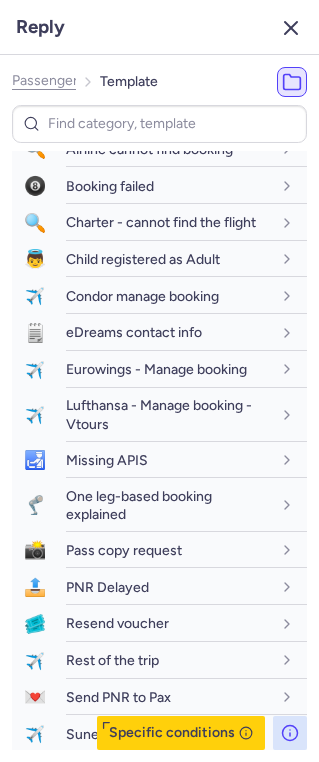 click 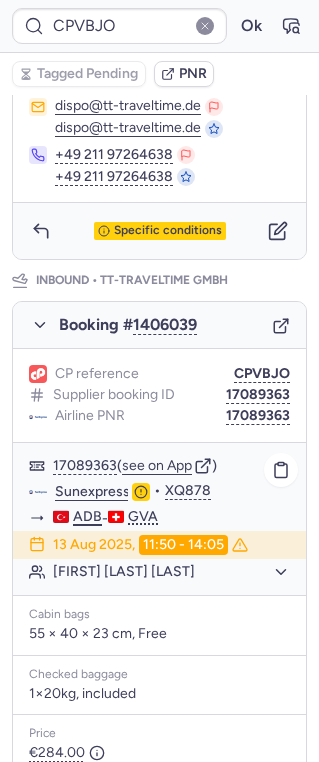 scroll, scrollTop: 1134, scrollLeft: 0, axis: vertical 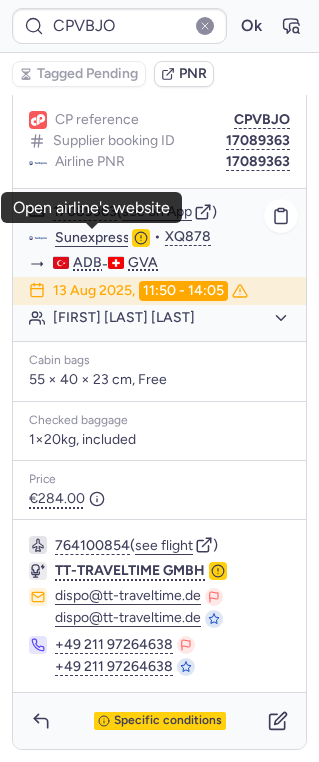 click on "Sunexpress" 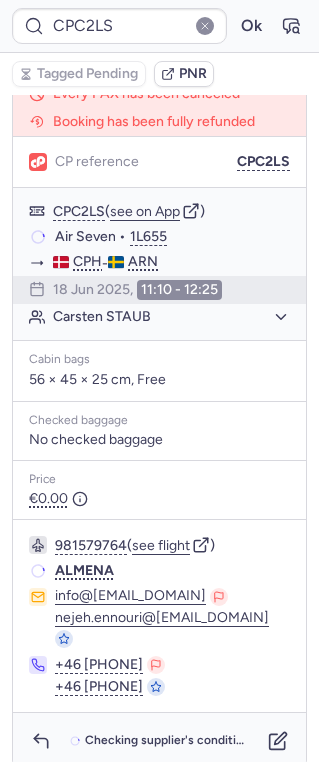 scroll, scrollTop: 260, scrollLeft: 0, axis: vertical 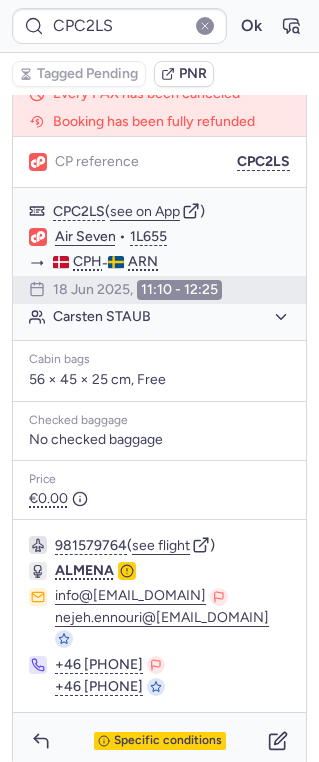 type on "CP8VHX" 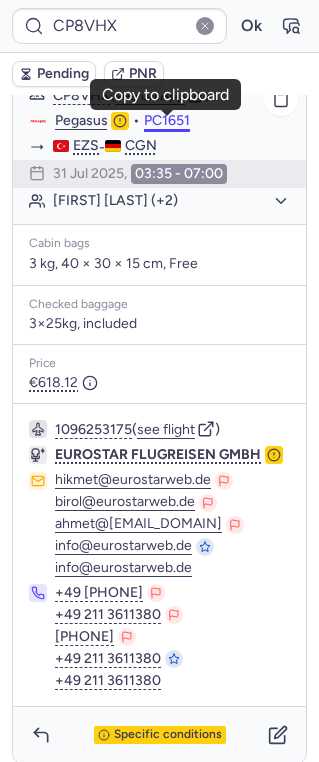 scroll, scrollTop: 0, scrollLeft: 0, axis: both 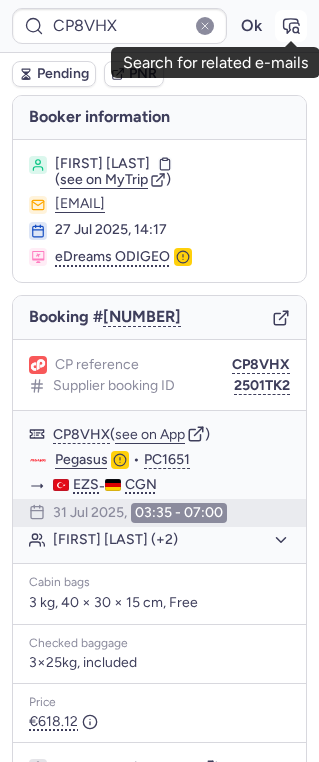 click 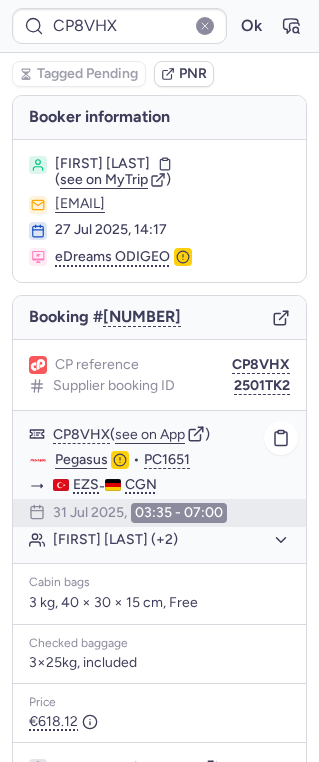 click on "[FIRST] [LAST] (+2)" 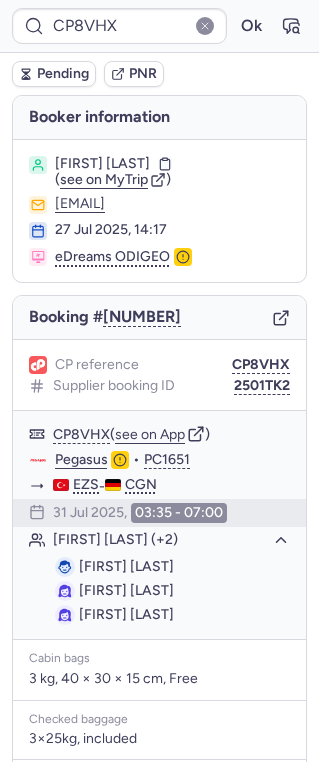 type on "CPC2LS" 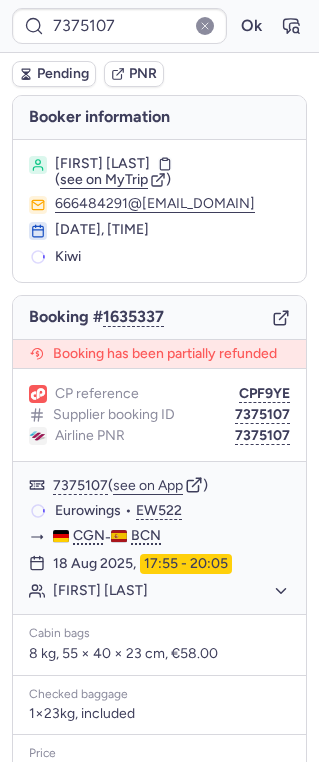 type on "CPC2LS" 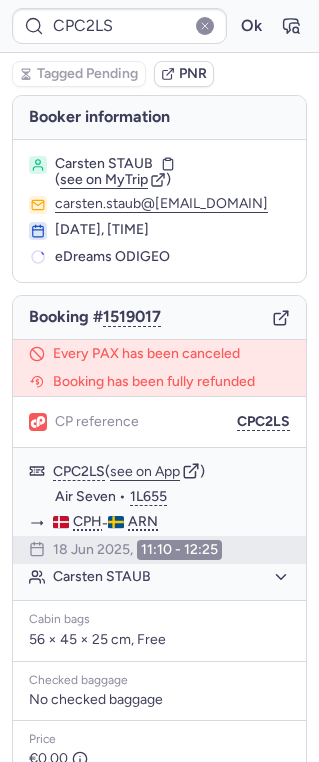 type 